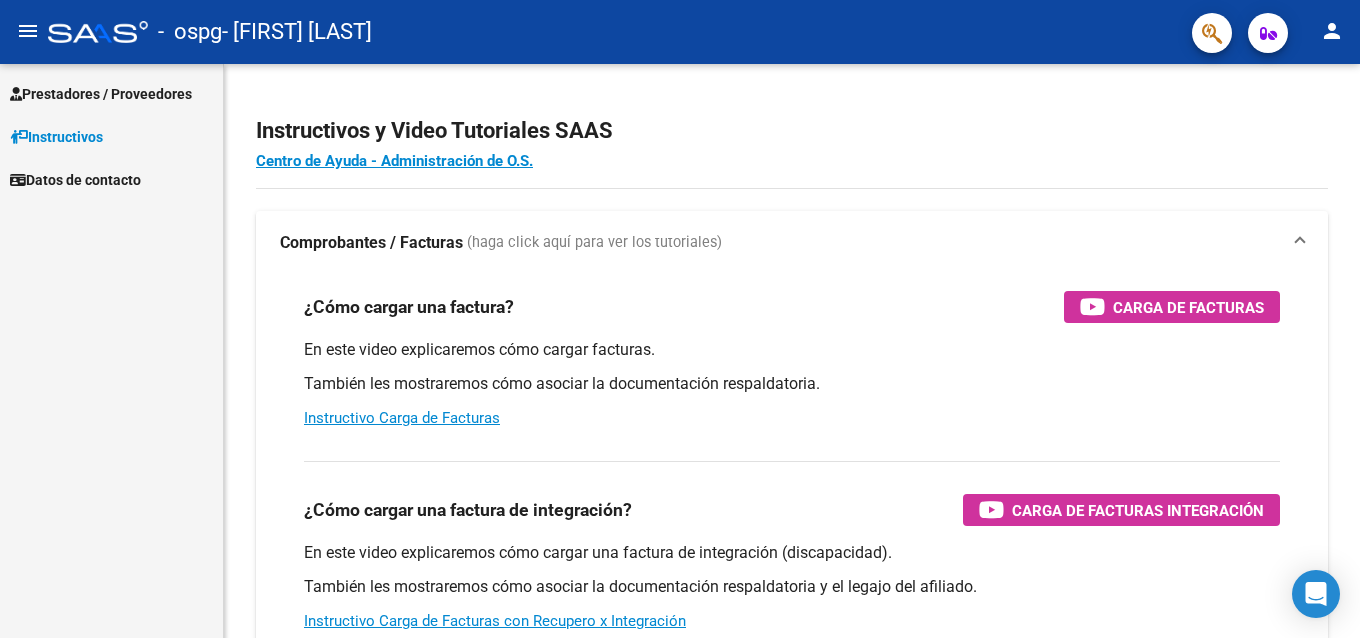 scroll, scrollTop: 0, scrollLeft: 0, axis: both 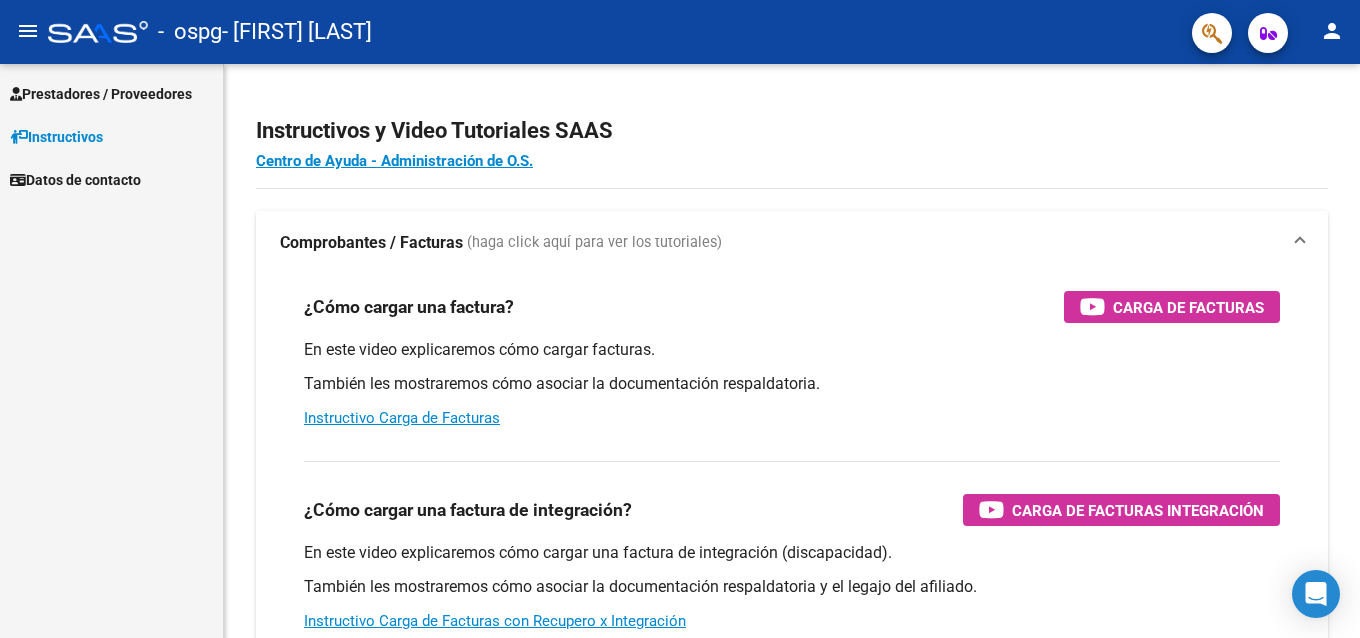click on "Prestadores / Proveedores" at bounding box center [101, 94] 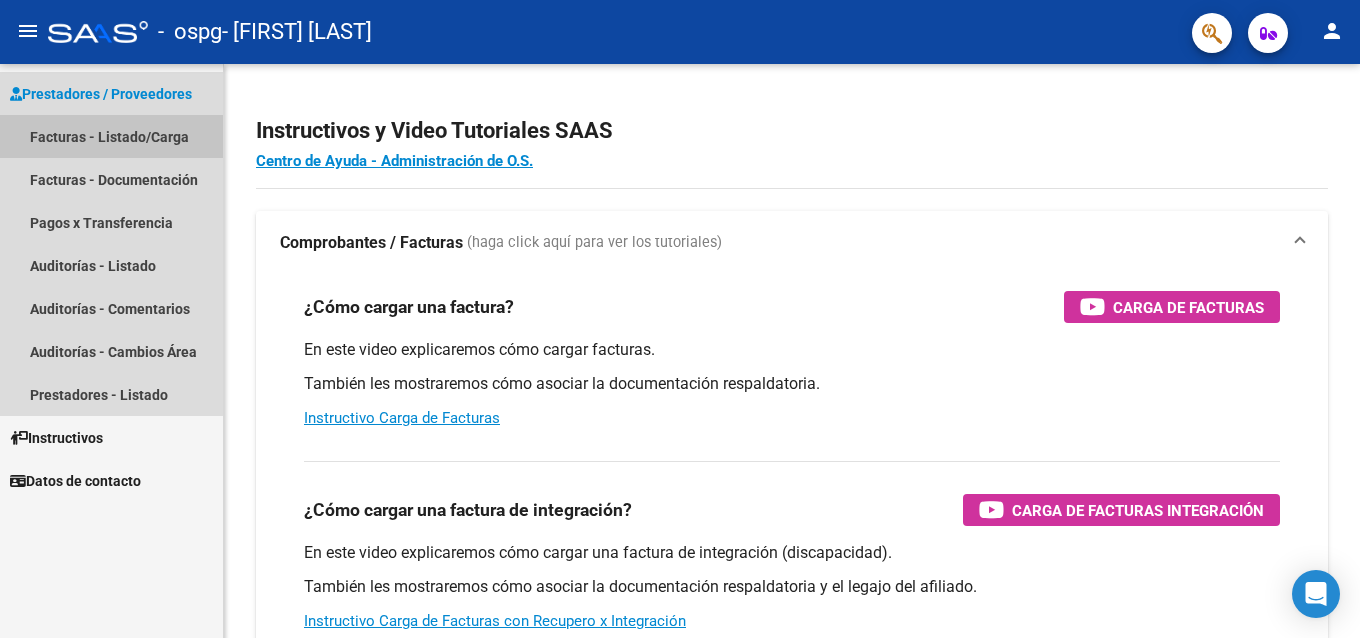 click on "Facturas - Listado/Carga" at bounding box center (111, 136) 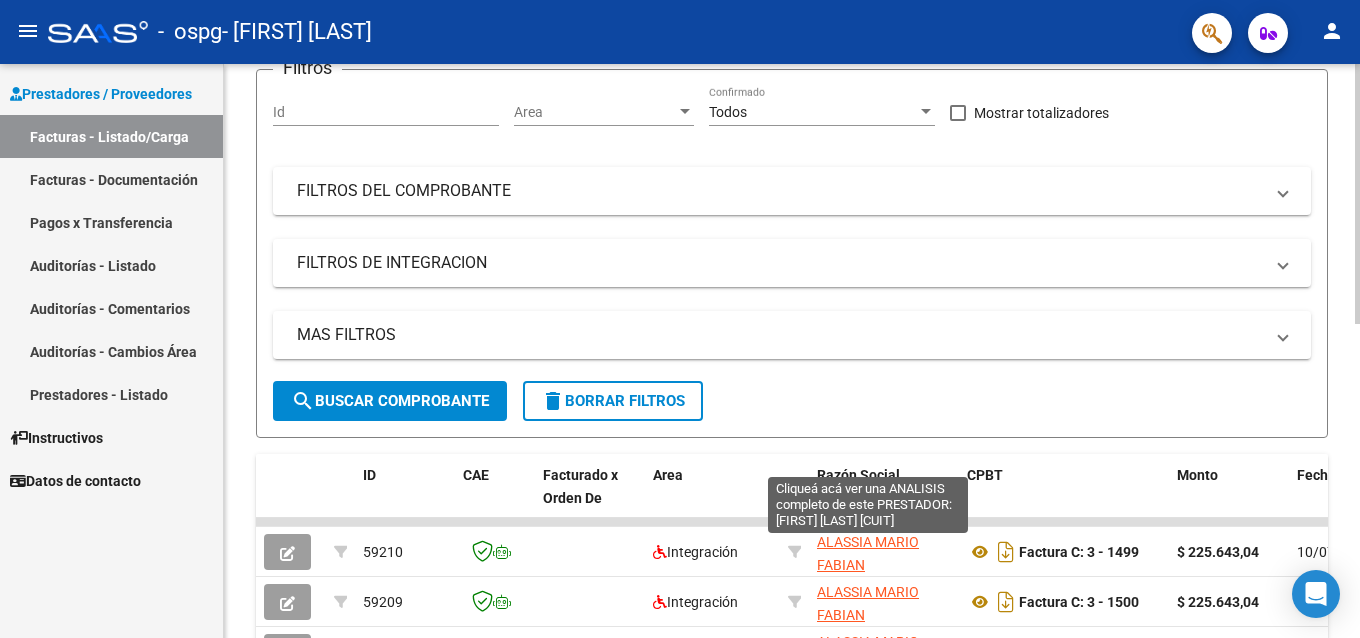 scroll, scrollTop: 468, scrollLeft: 0, axis: vertical 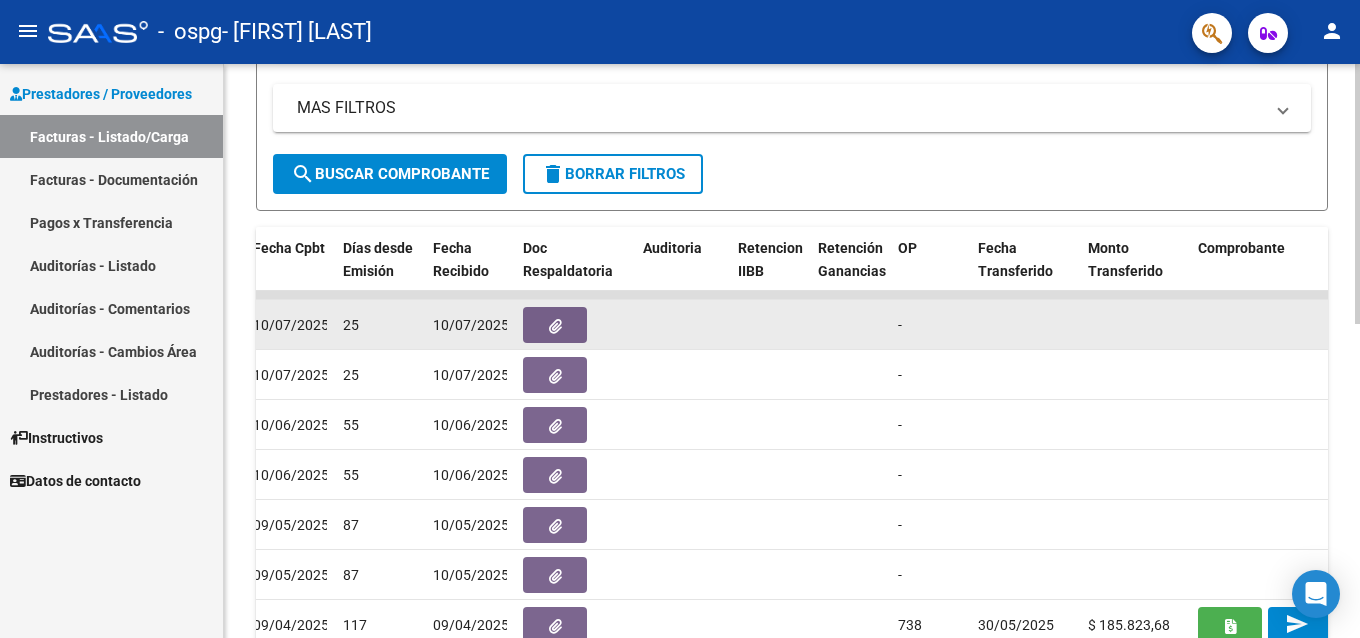 click 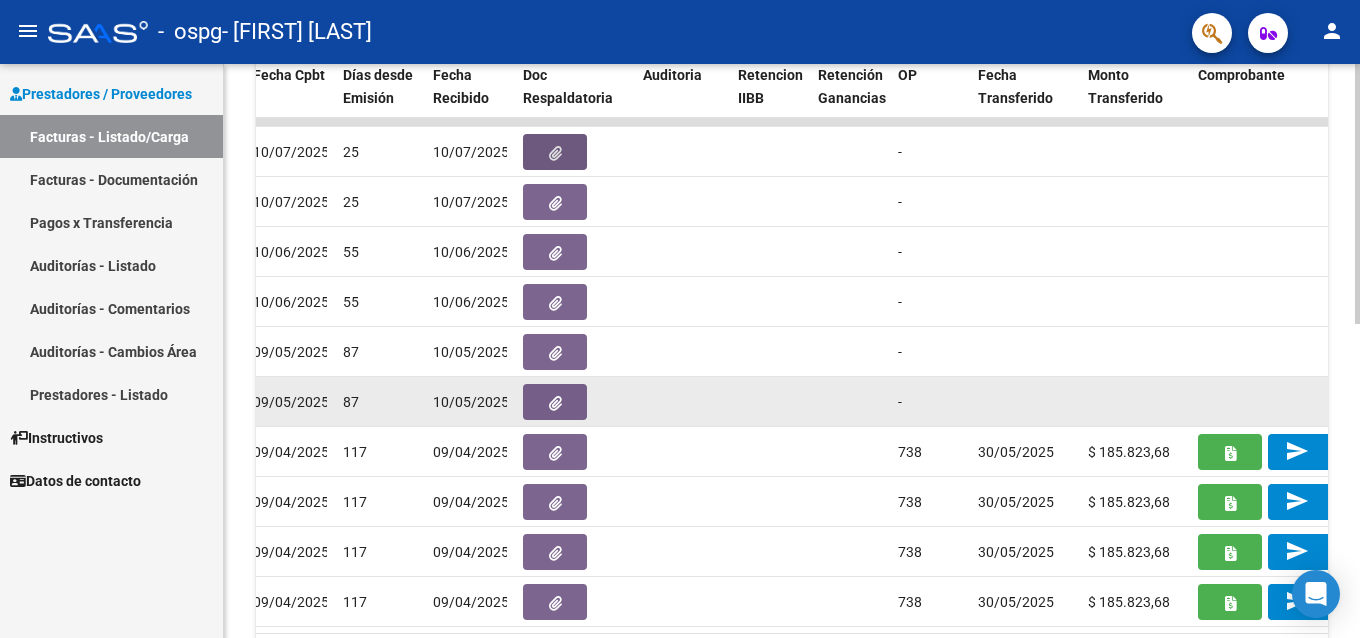 scroll, scrollTop: 695, scrollLeft: 0, axis: vertical 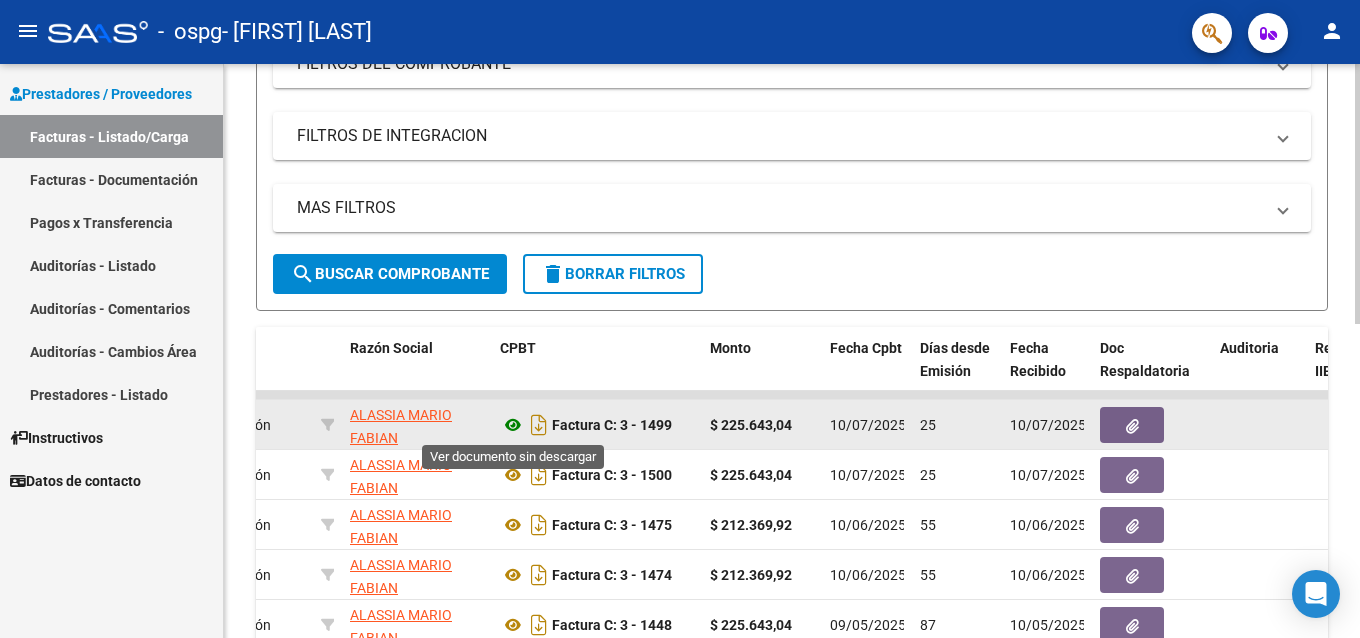 click 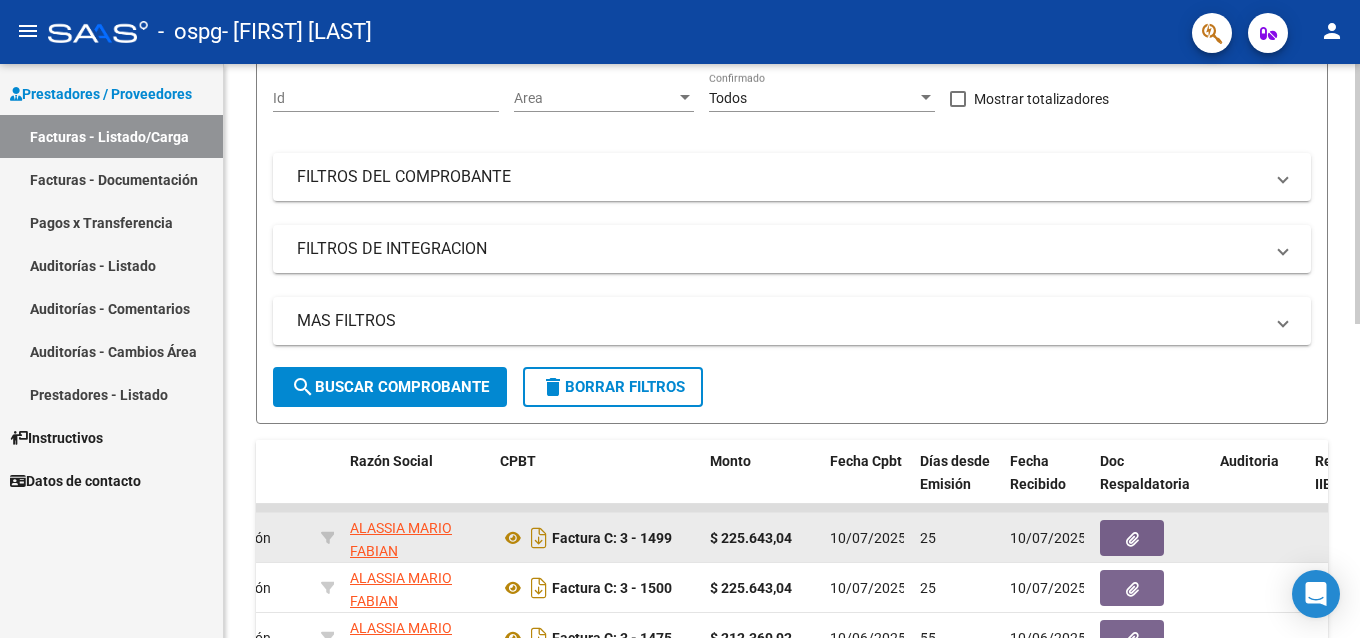 scroll, scrollTop: 0, scrollLeft: 0, axis: both 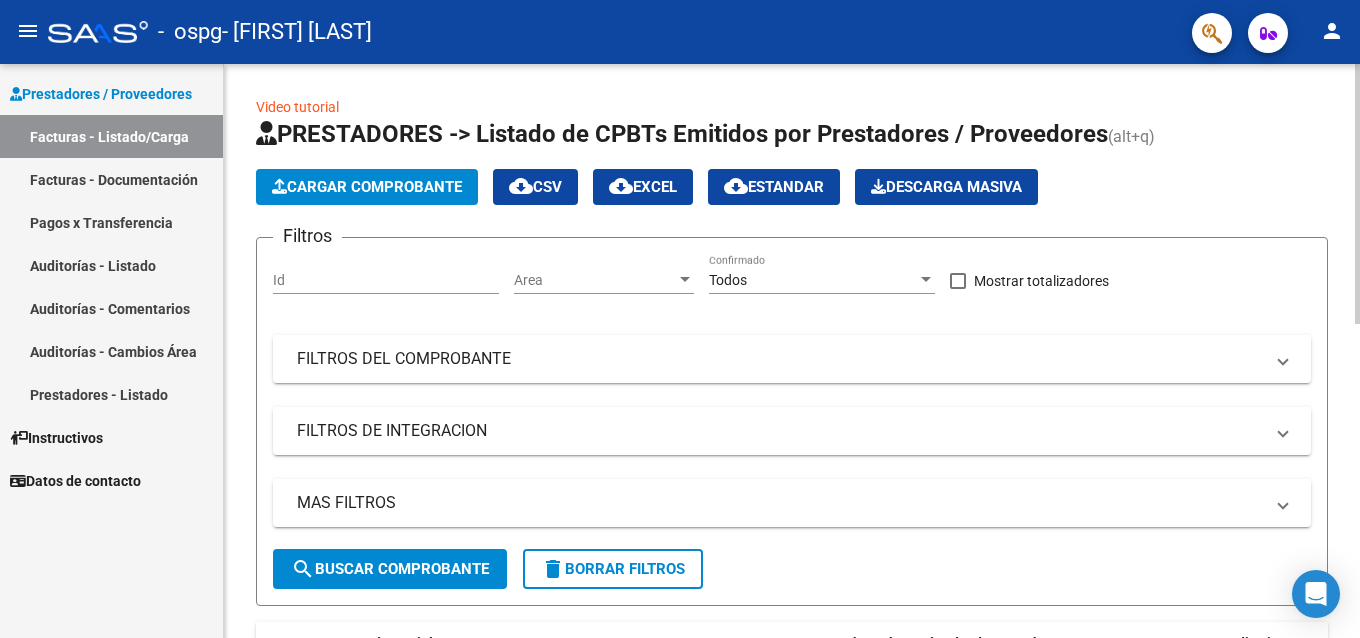 click on "Cargar Comprobante" 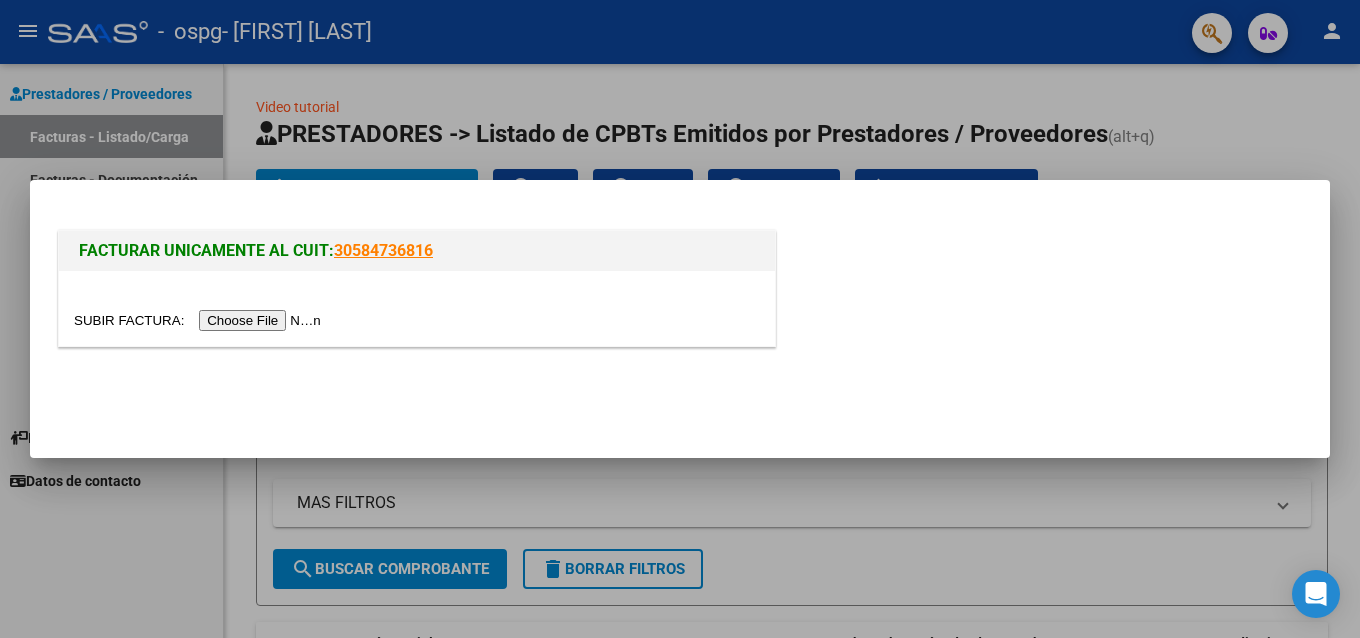 click at bounding box center [200, 320] 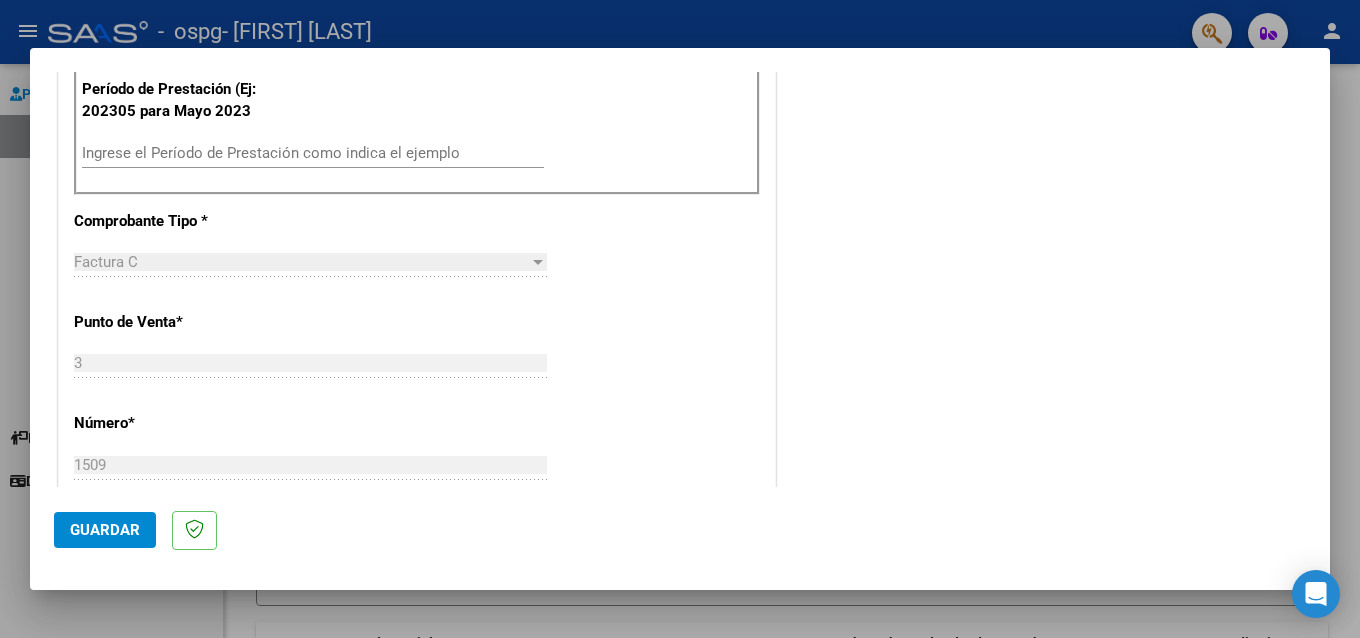 scroll, scrollTop: 500, scrollLeft: 0, axis: vertical 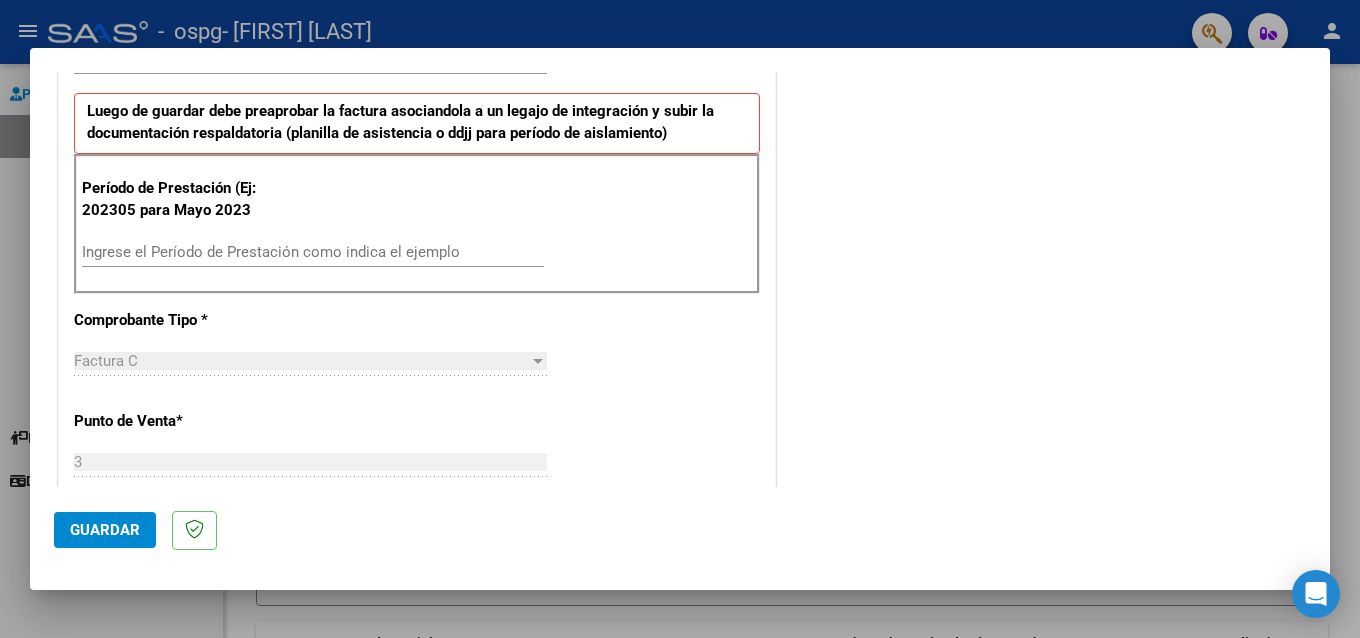 click on "Ingrese el Período de Prestación como indica el ejemplo" at bounding box center (313, 252) 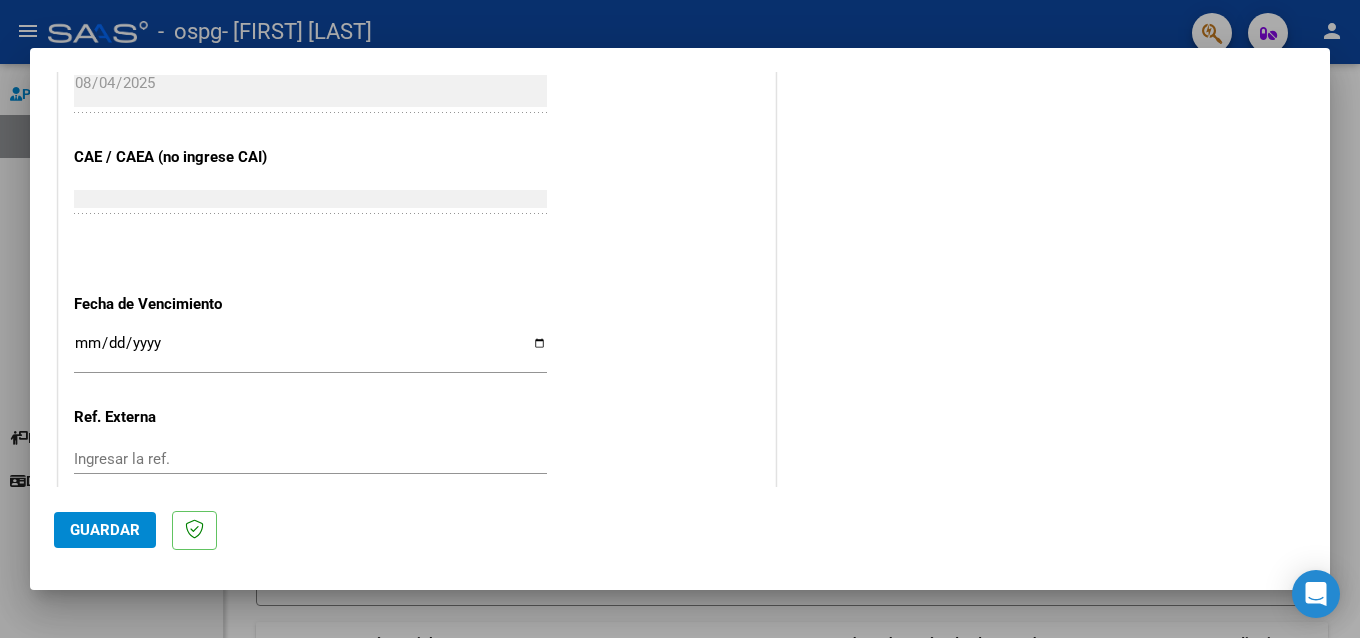 scroll, scrollTop: 1200, scrollLeft: 0, axis: vertical 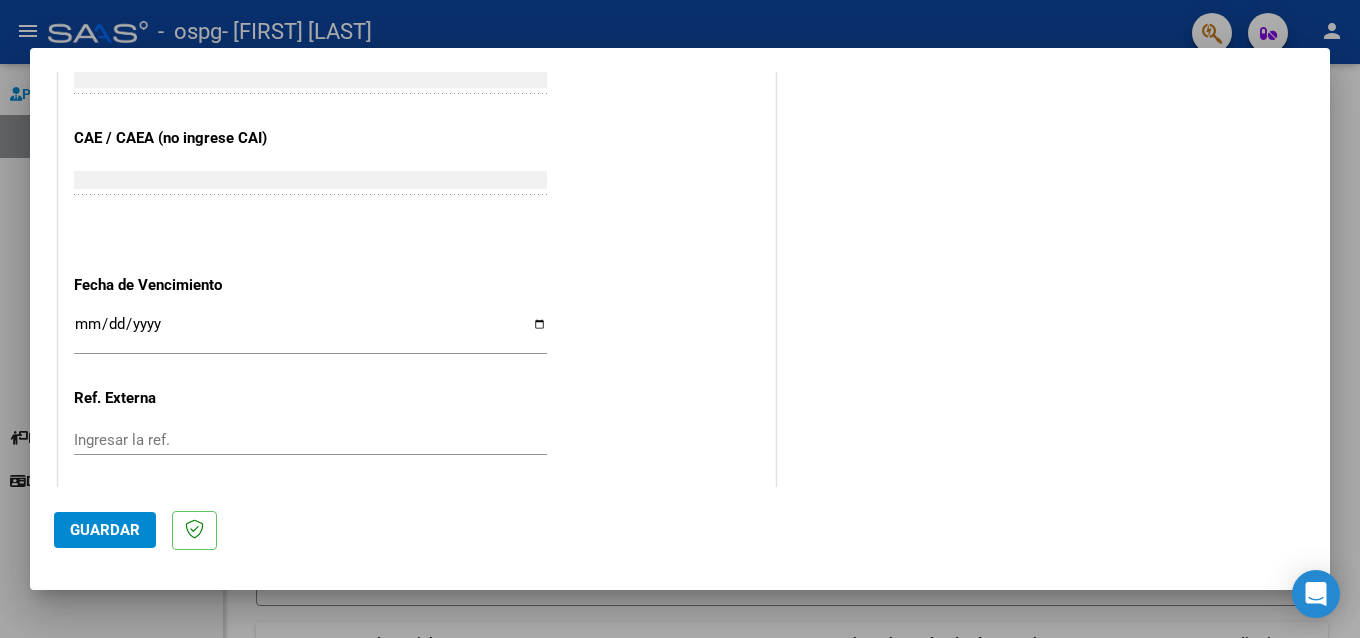 type on "202507" 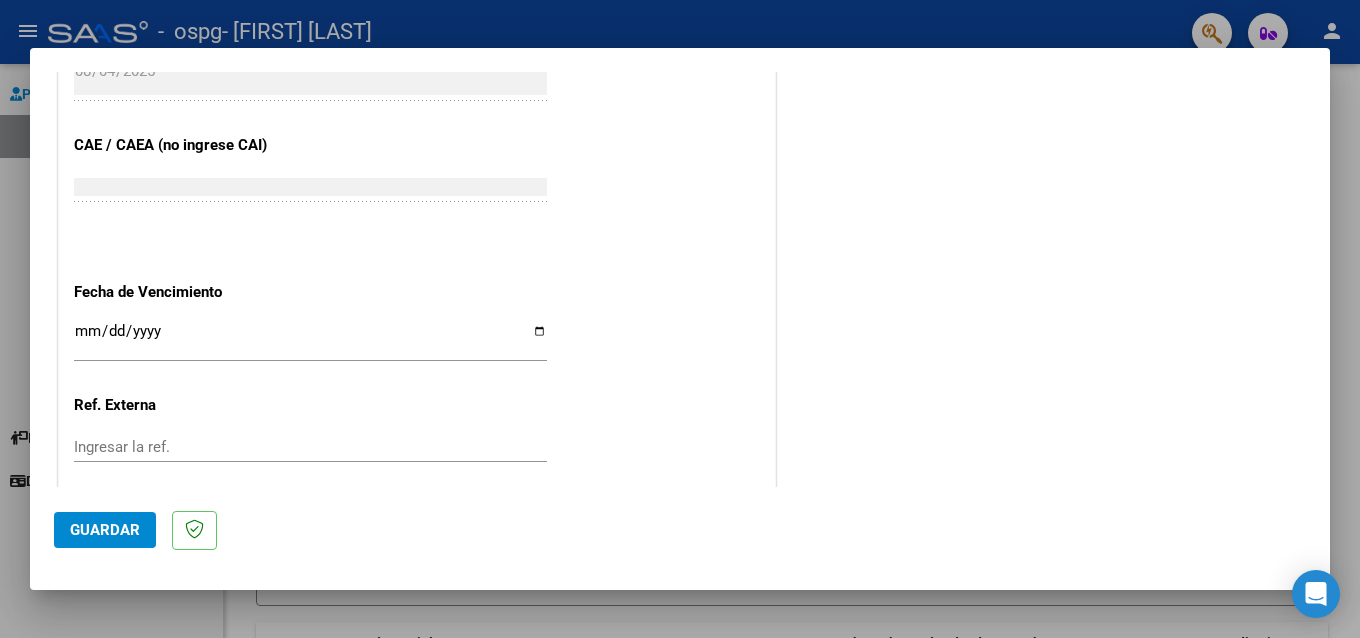 scroll, scrollTop: 1200, scrollLeft: 0, axis: vertical 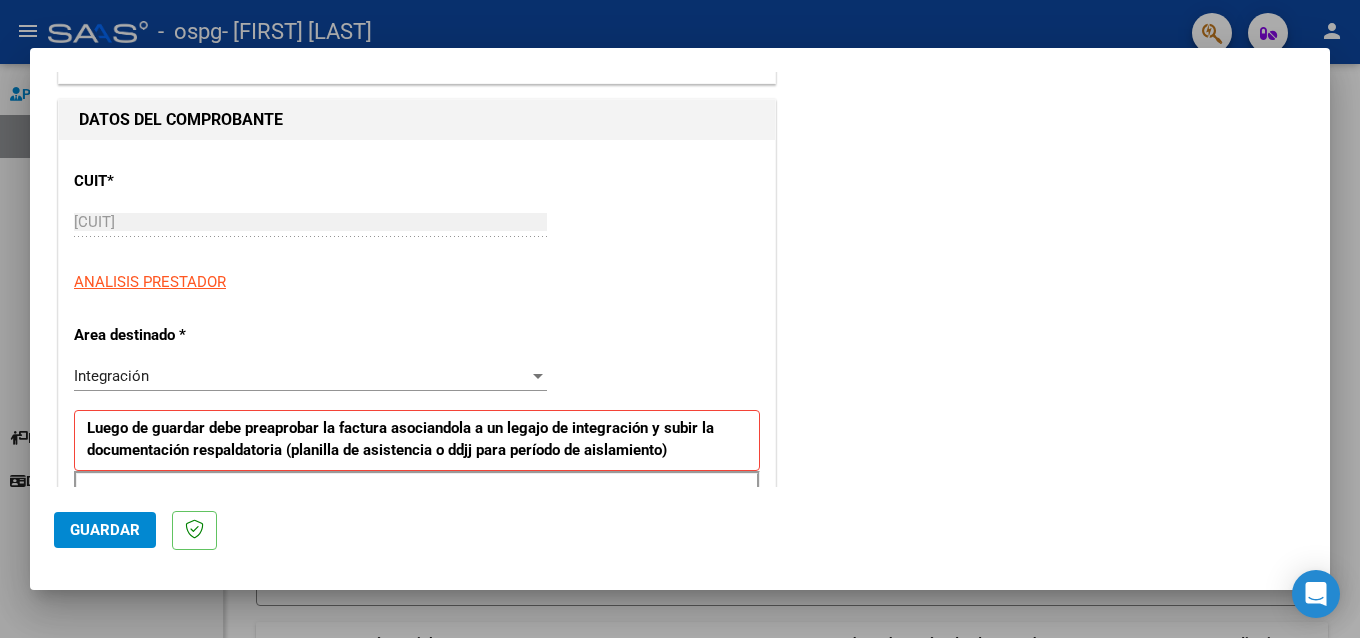 click on "Integración Seleccionar Area" at bounding box center [310, 376] 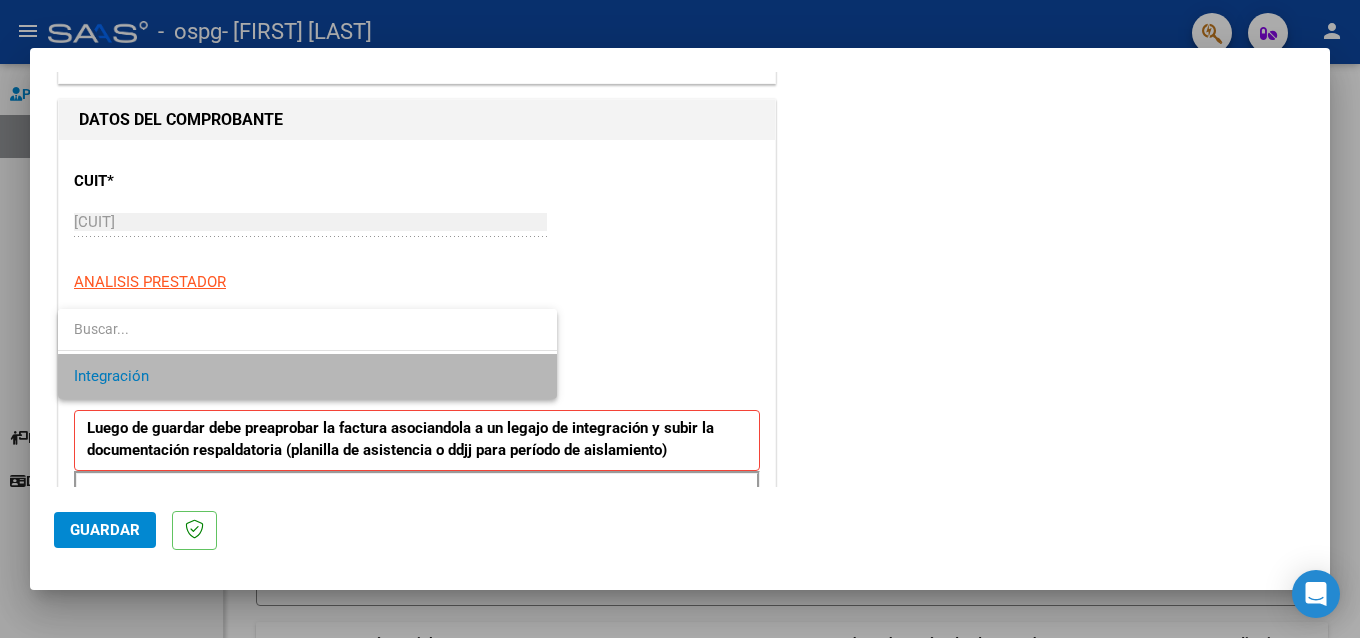 click on "Integración" at bounding box center (307, 376) 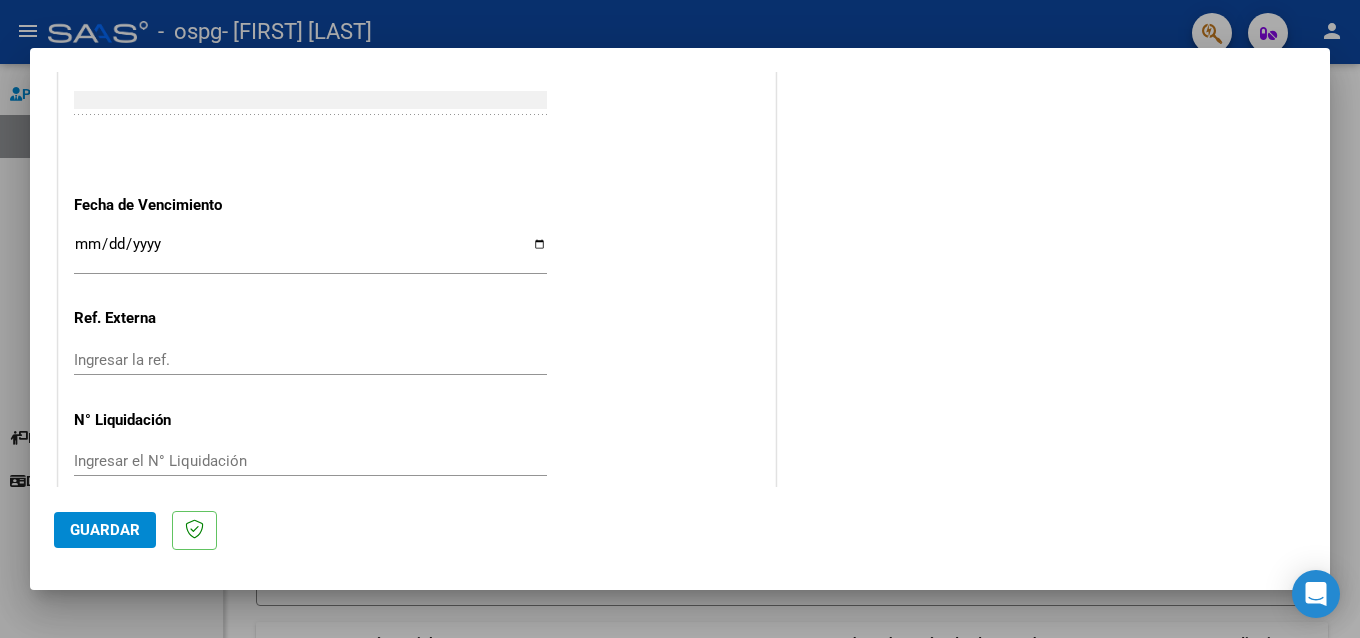 scroll, scrollTop: 1283, scrollLeft: 0, axis: vertical 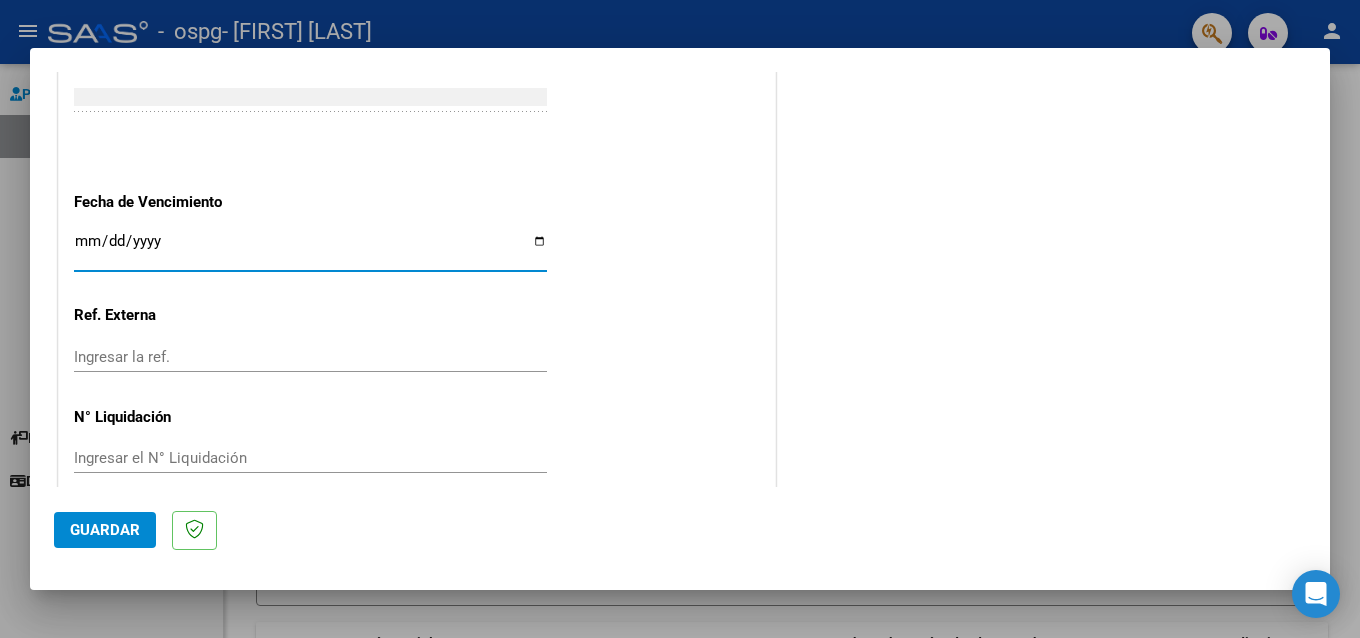 click on "Ingresar la fecha" at bounding box center (310, 249) 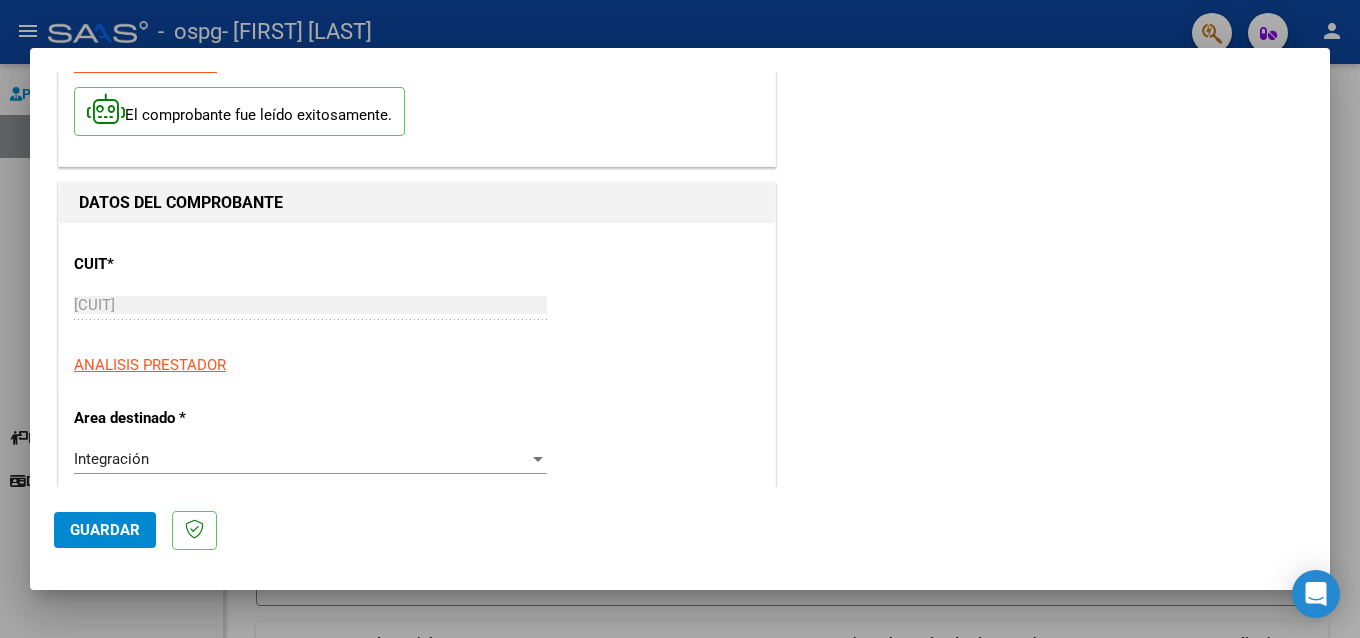 scroll, scrollTop: 0, scrollLeft: 0, axis: both 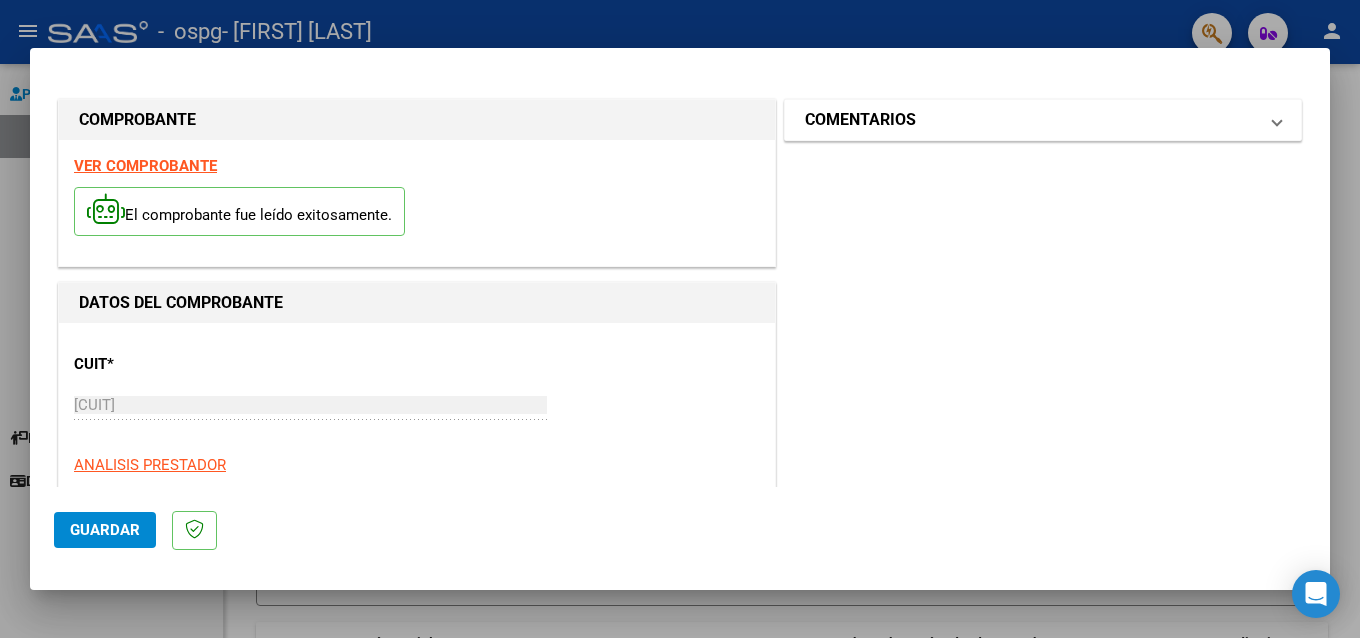 click on "COMENTARIOS" at bounding box center [1031, 120] 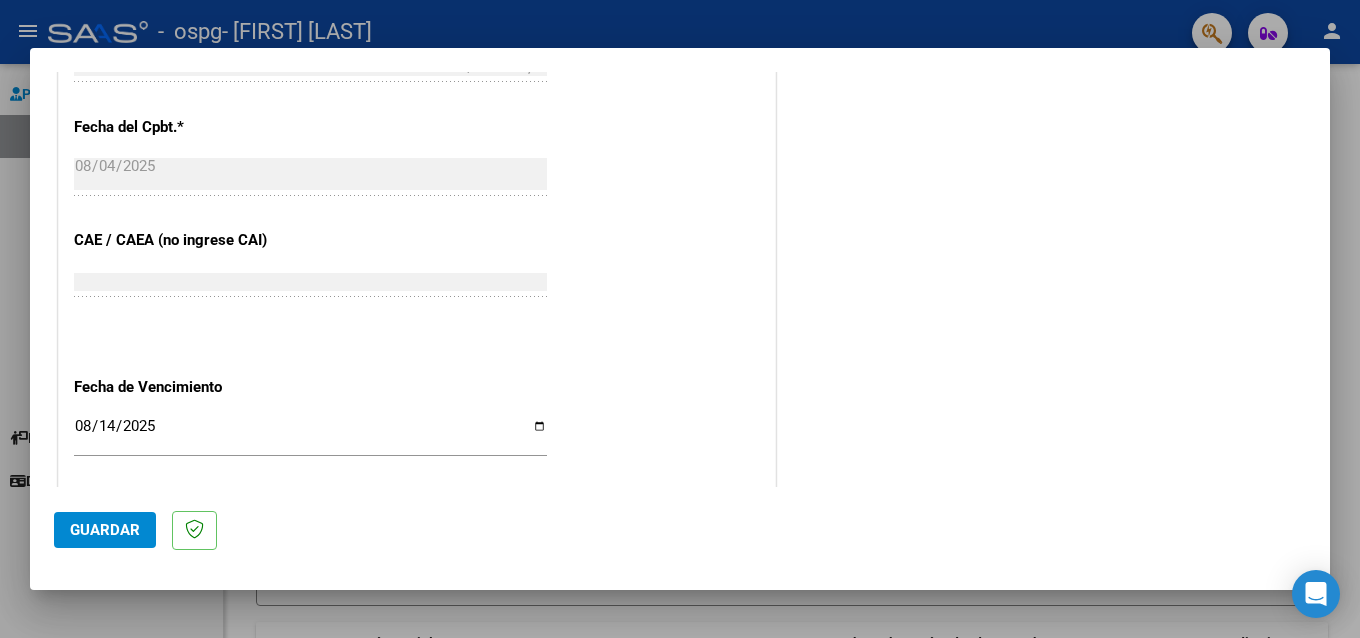 scroll, scrollTop: 1283, scrollLeft: 0, axis: vertical 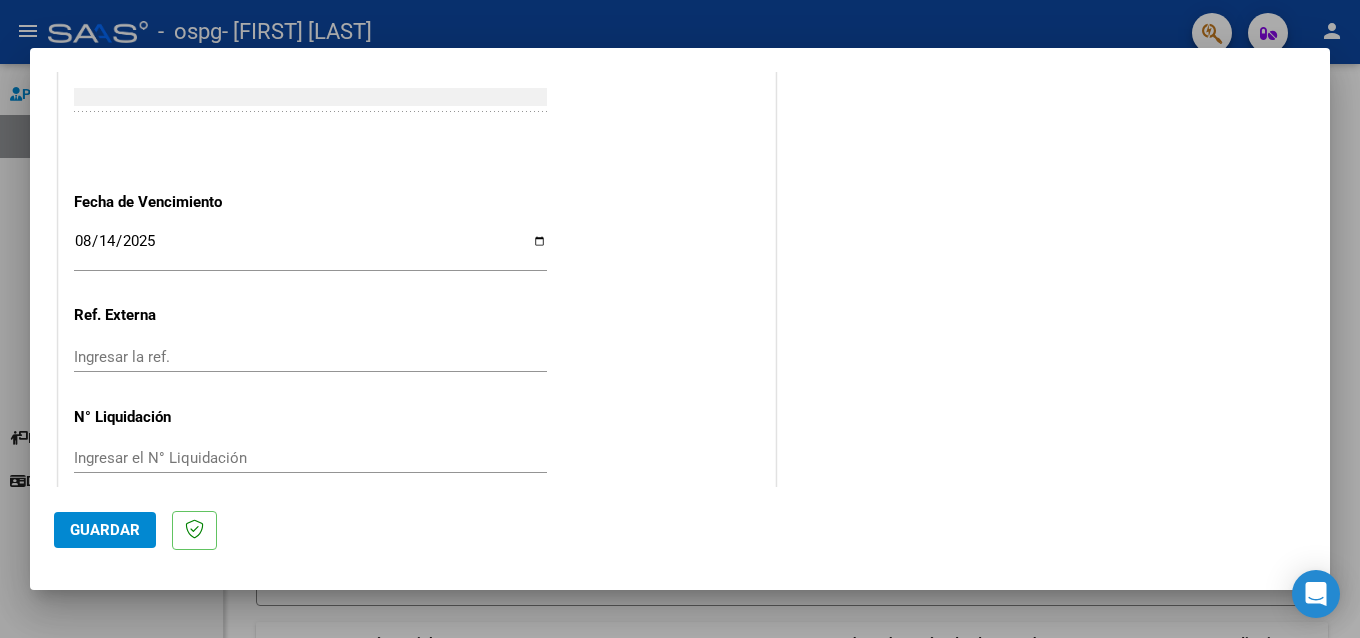 click on "Guardar" 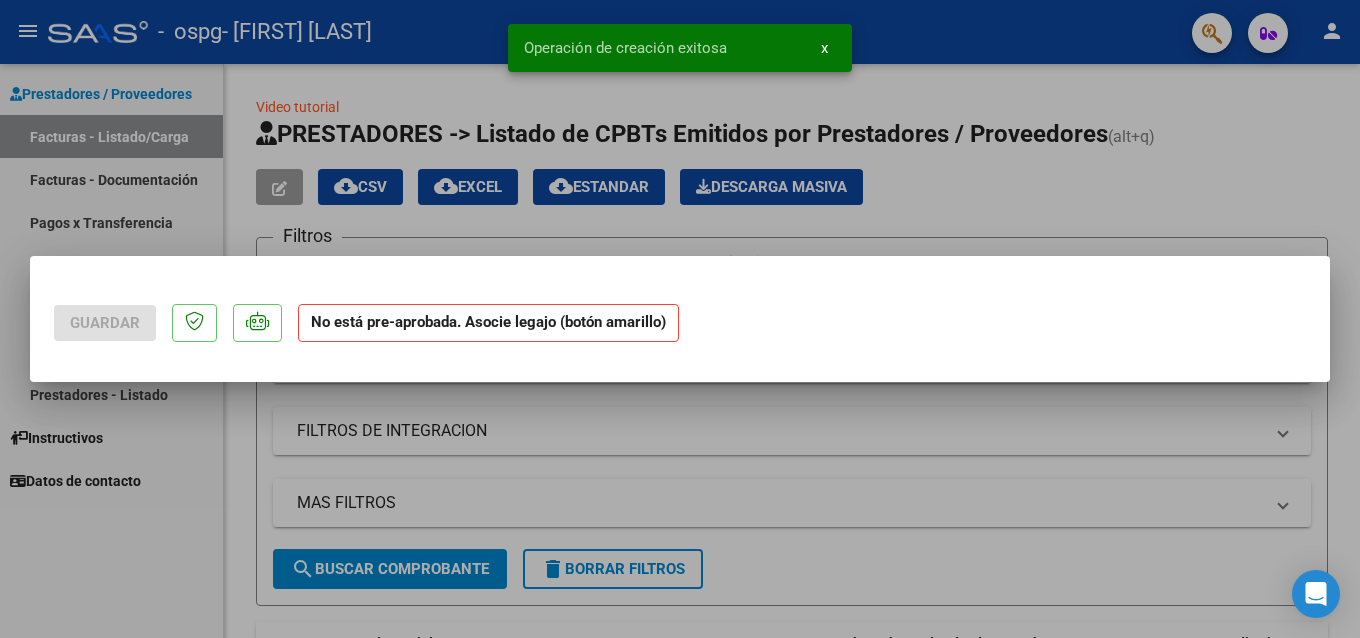 scroll, scrollTop: 0, scrollLeft: 0, axis: both 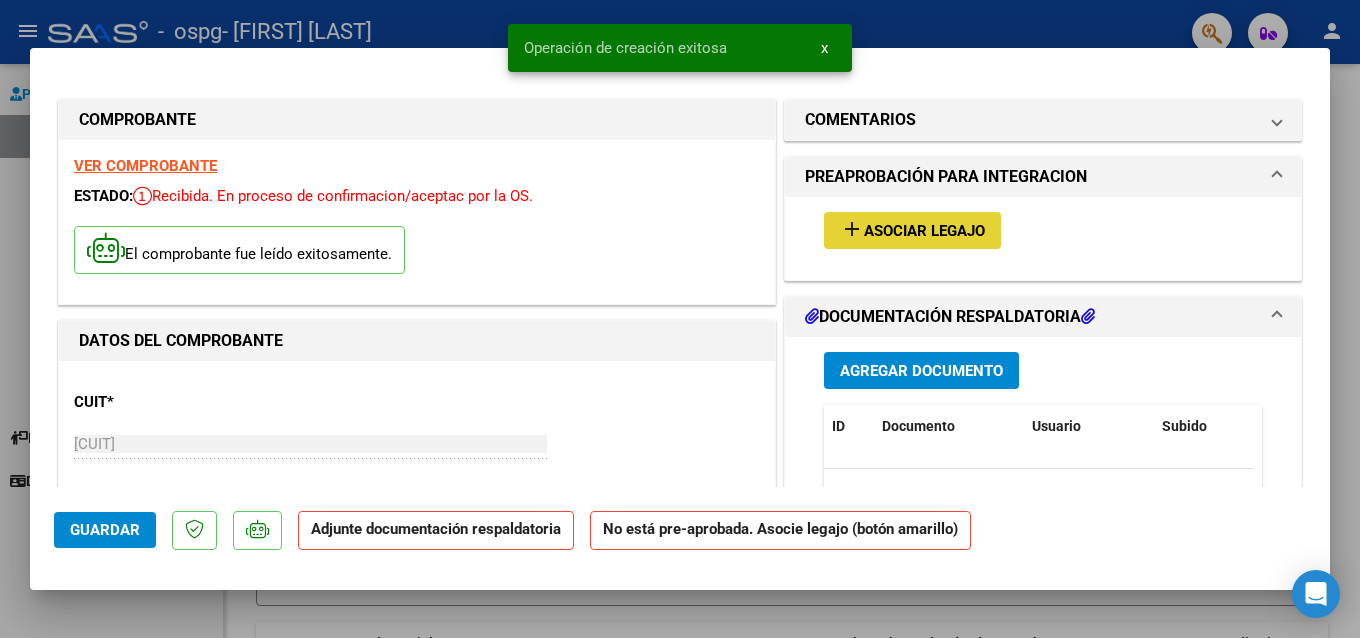 click on "Asociar Legajo" at bounding box center (924, 231) 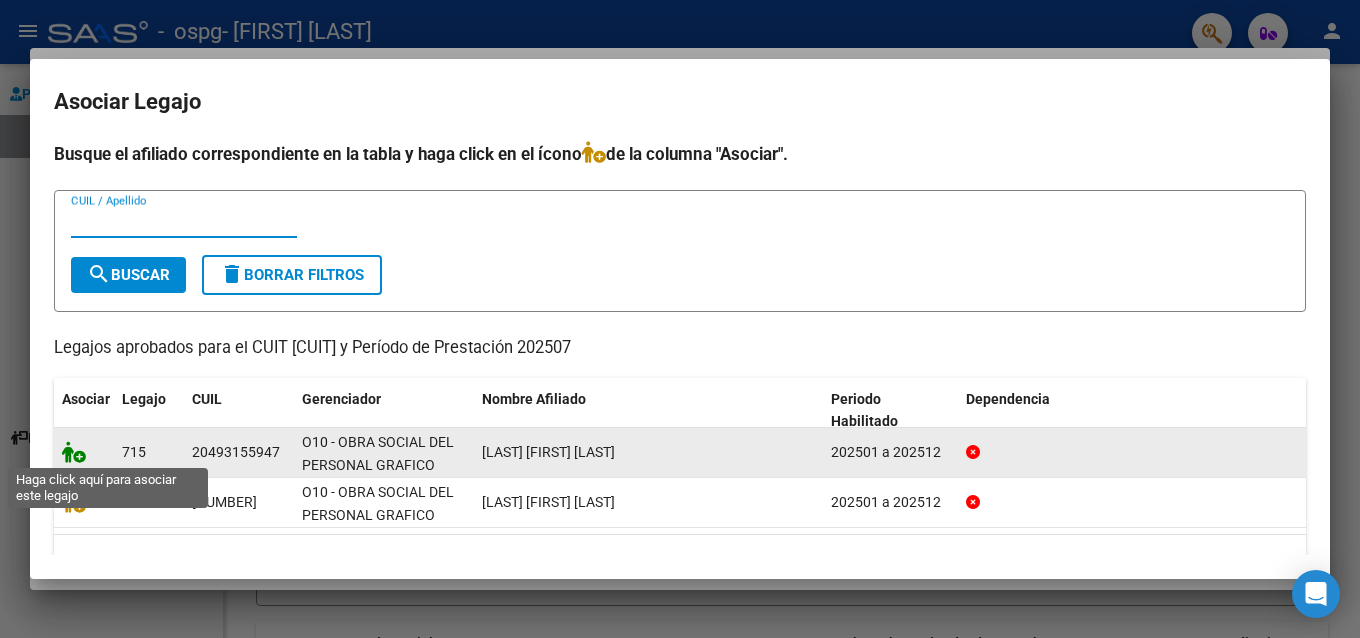 click 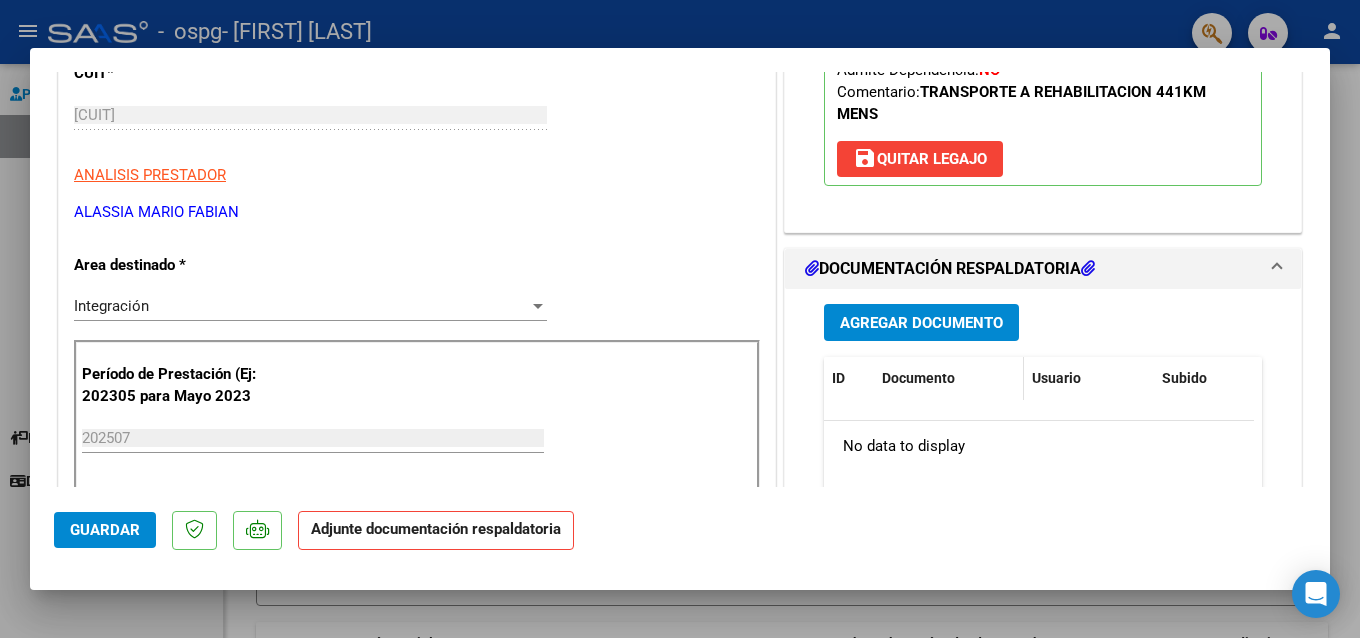 scroll, scrollTop: 400, scrollLeft: 0, axis: vertical 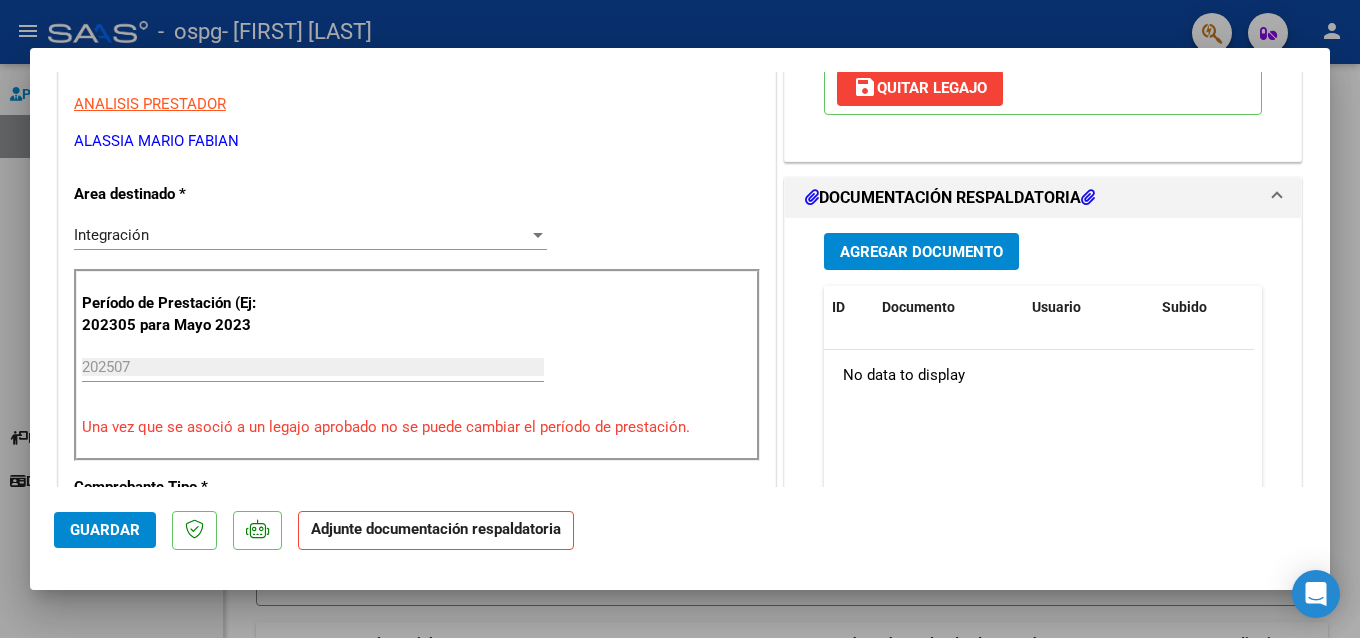 click on "Agregar Documento" at bounding box center (921, 251) 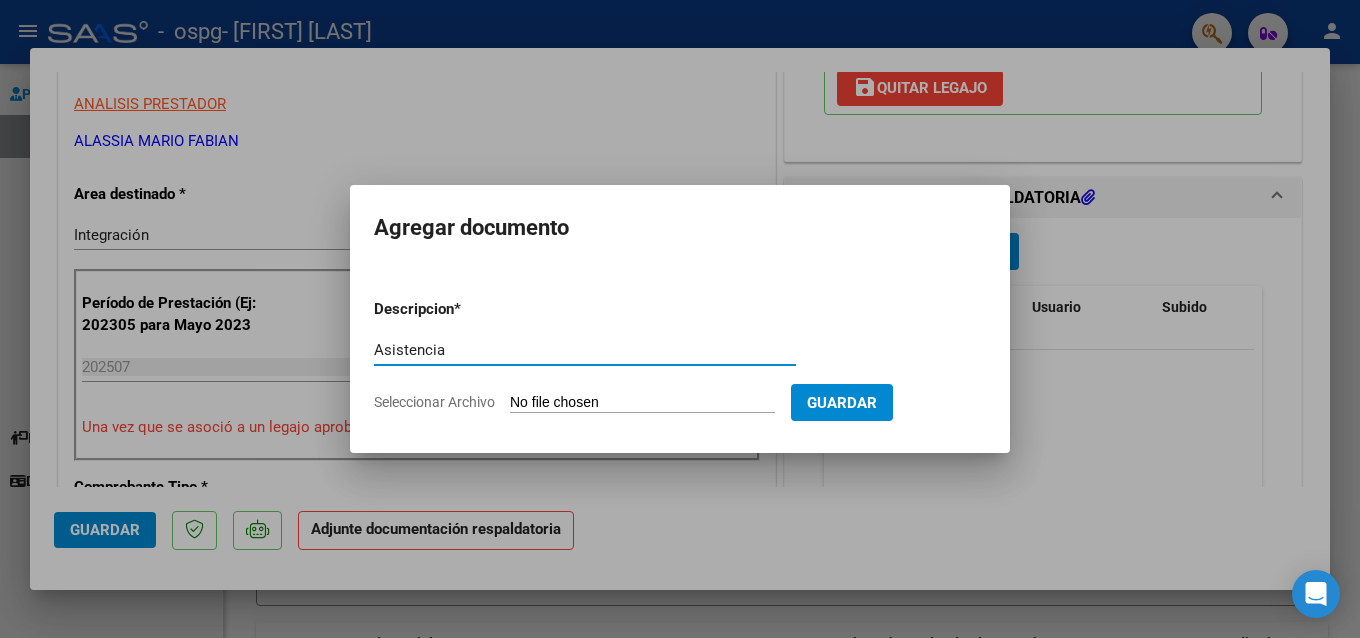 type on "Asistencia" 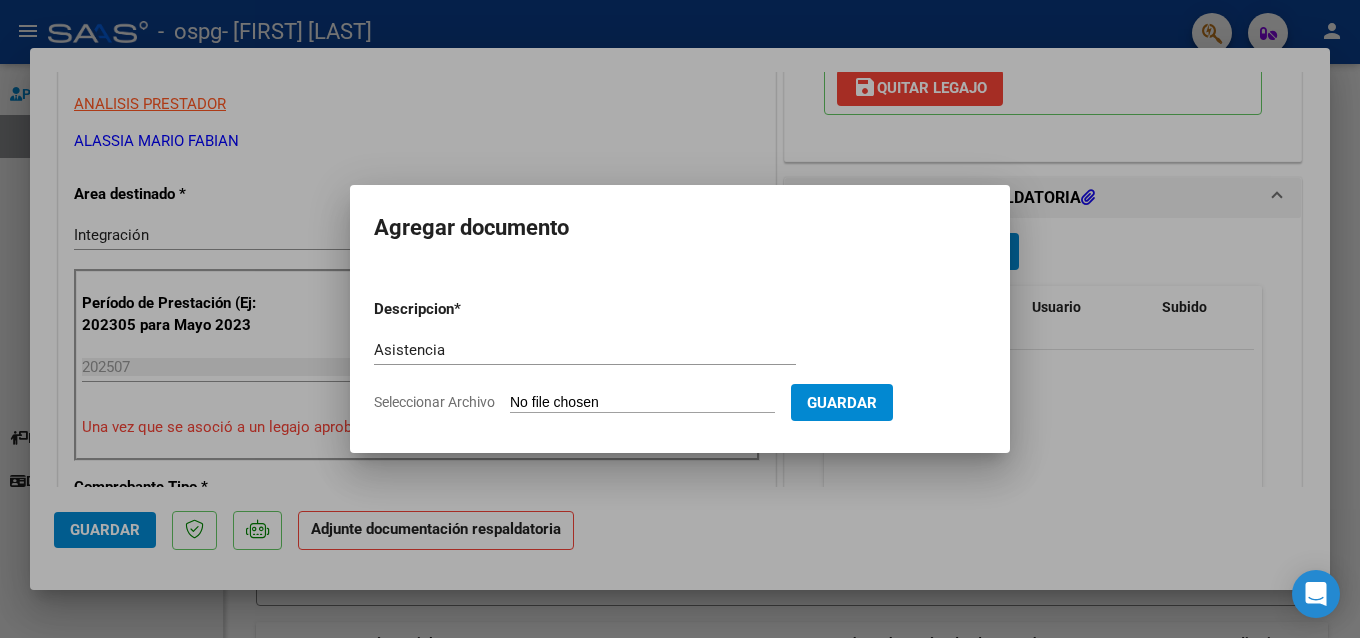 type on "C:\fakepath\Asistencia [FIRST] [LAST].pdf" 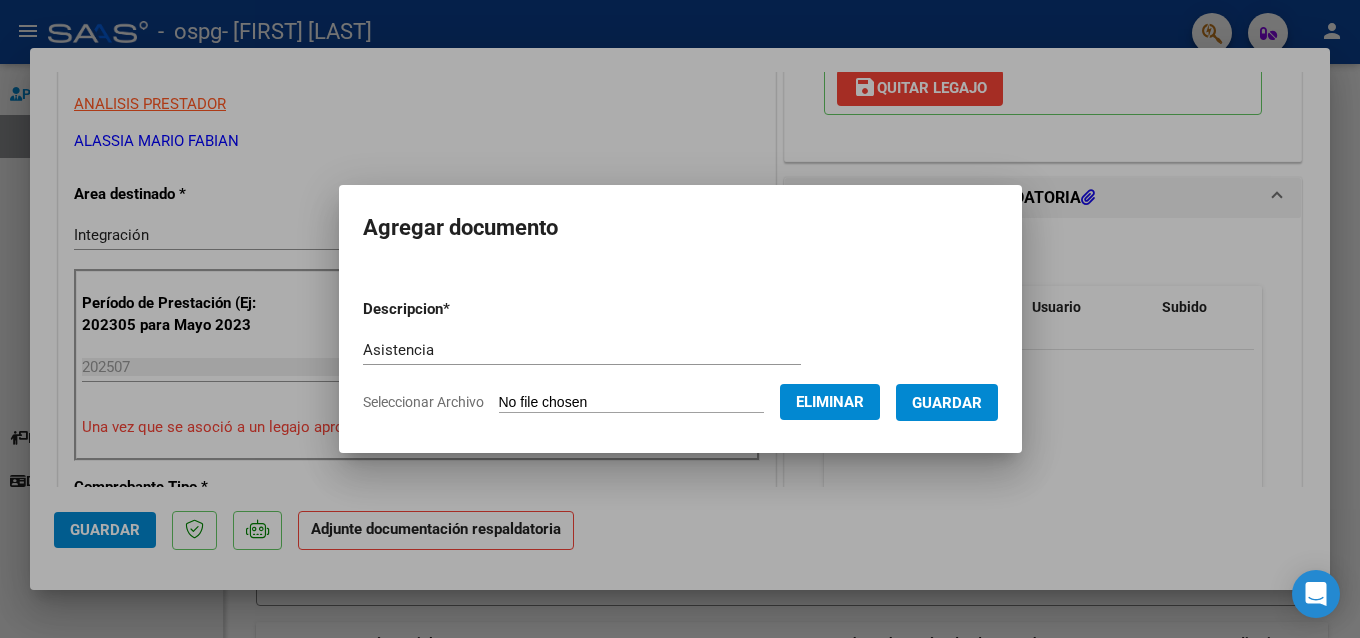 click on "Guardar" at bounding box center [947, 403] 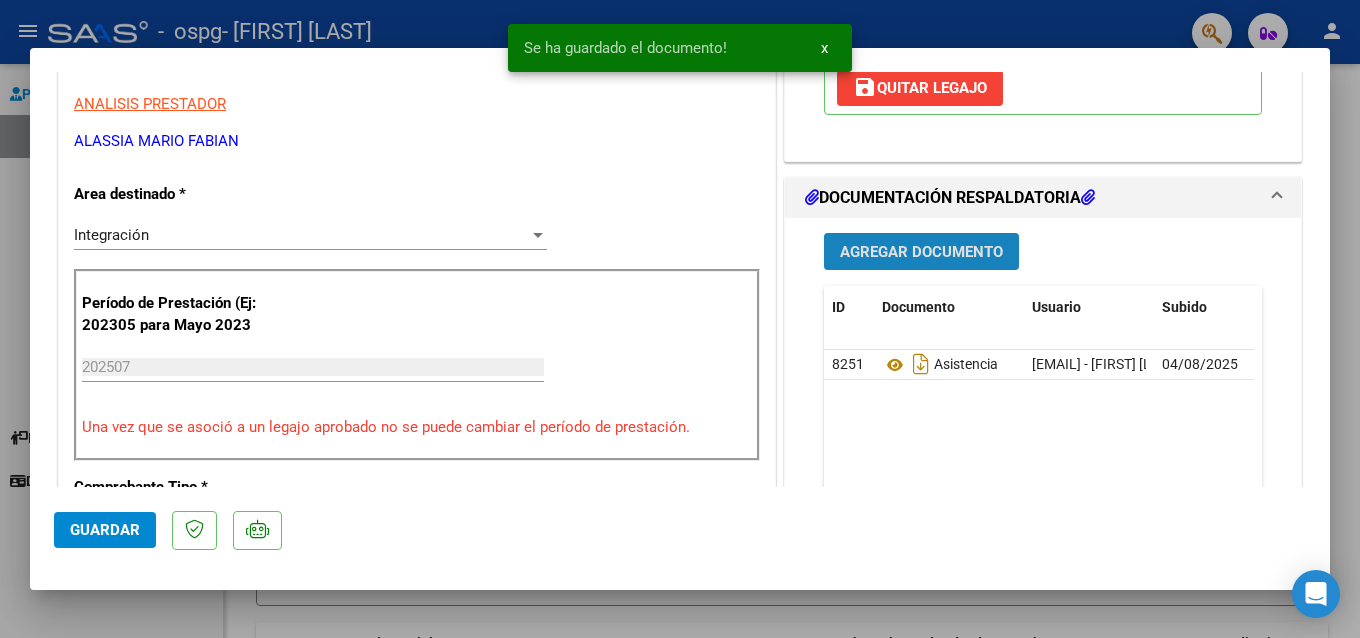 click on "Agregar Documento" at bounding box center (921, 252) 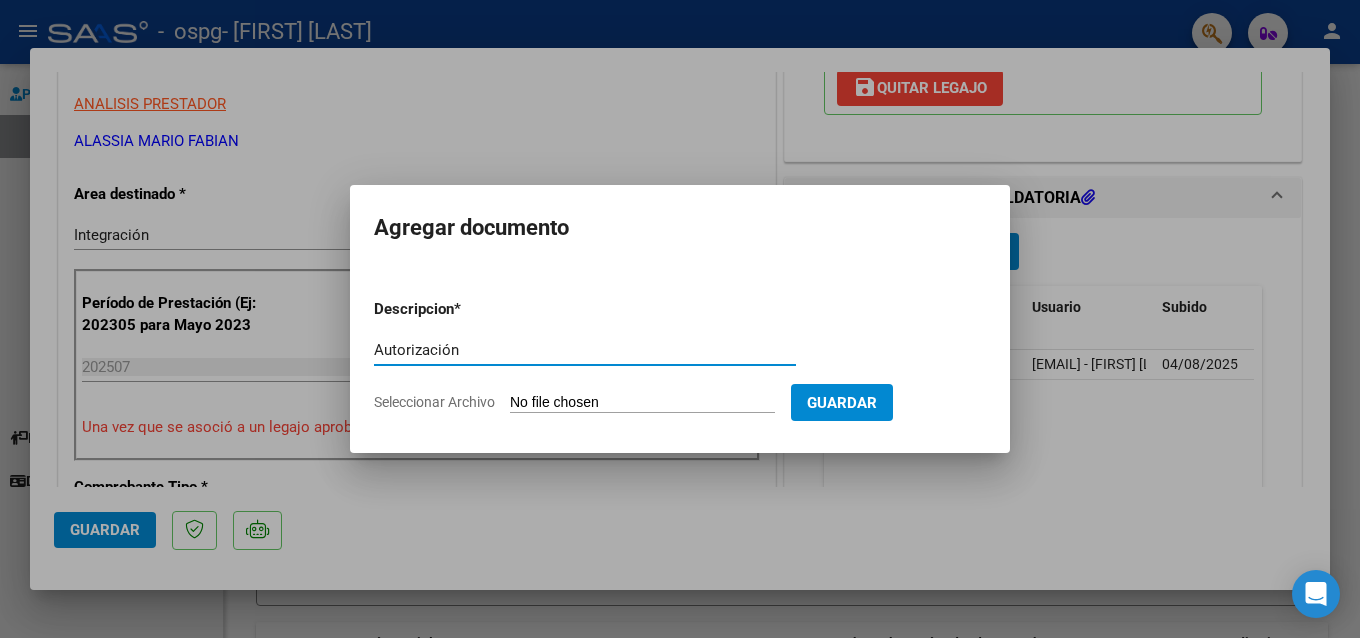 type on "Autorización" 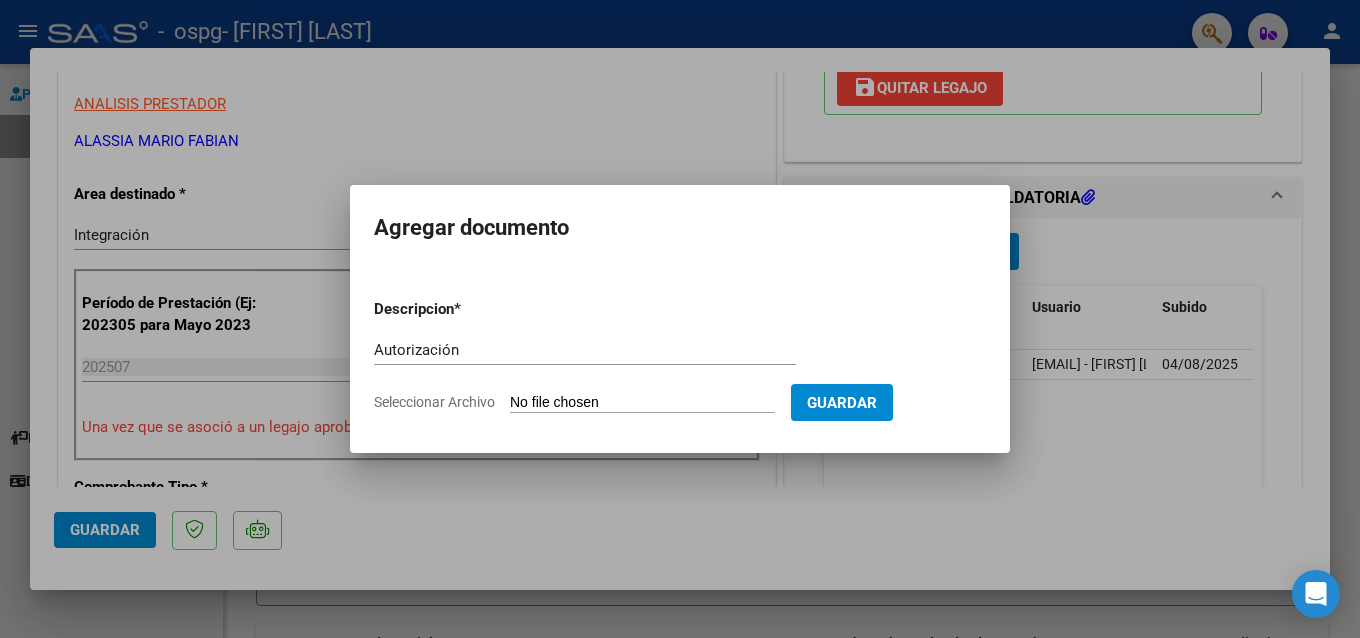 type on "C:\fakepath\Autorización [FIRST] [LAST].pdf" 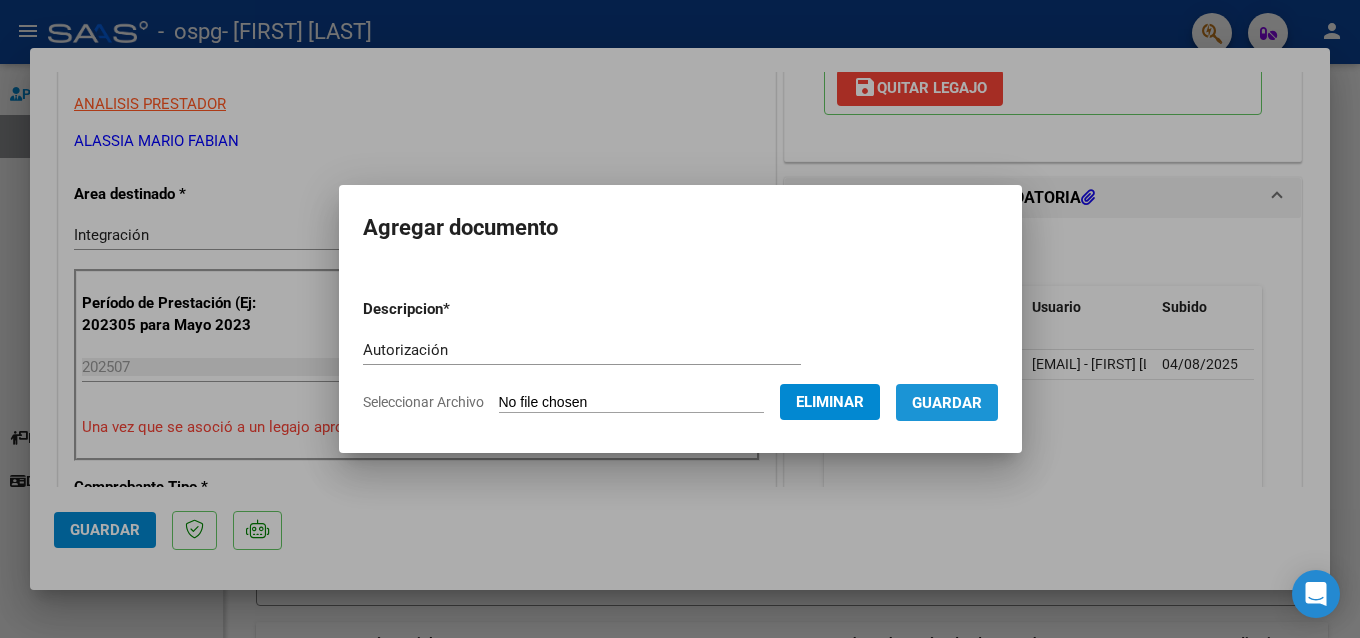 click on "Guardar" at bounding box center (947, 403) 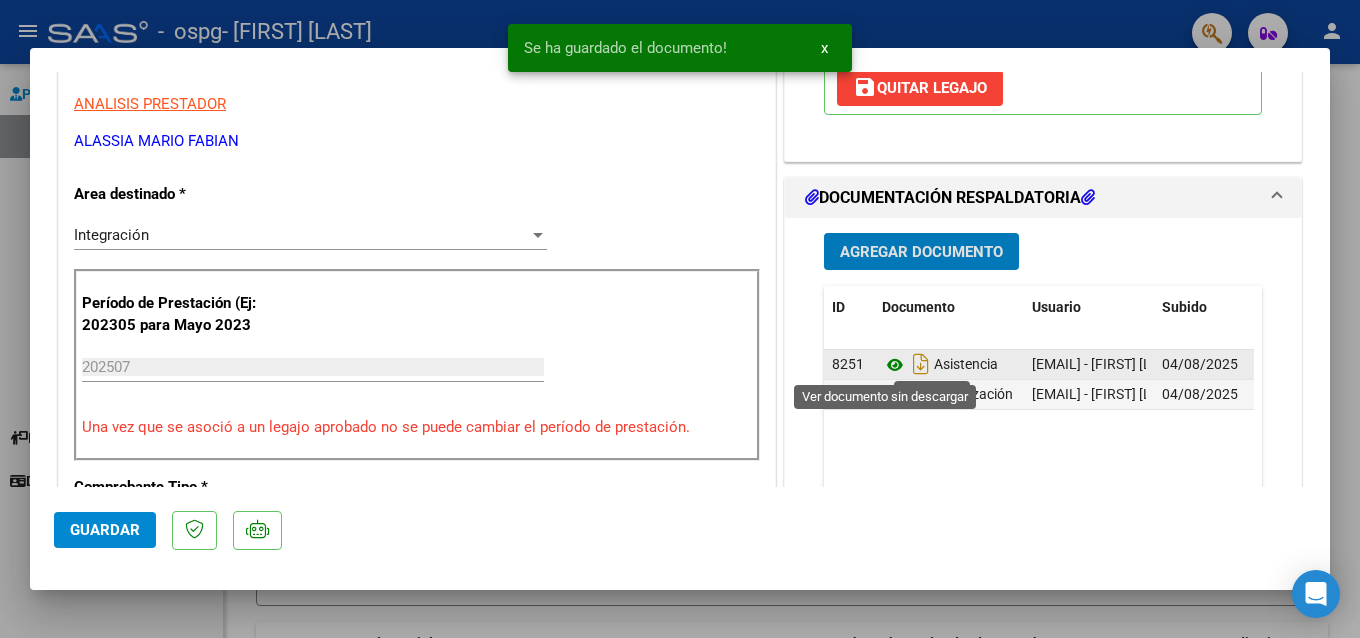 click 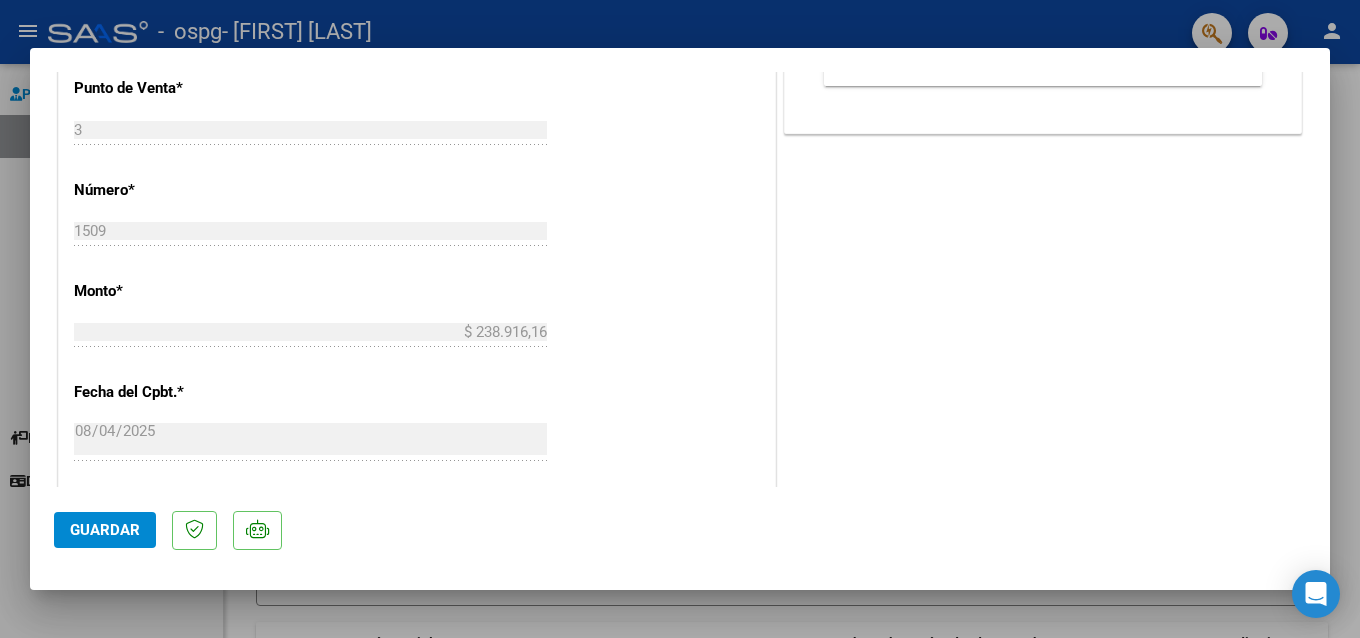 scroll, scrollTop: 1200, scrollLeft: 0, axis: vertical 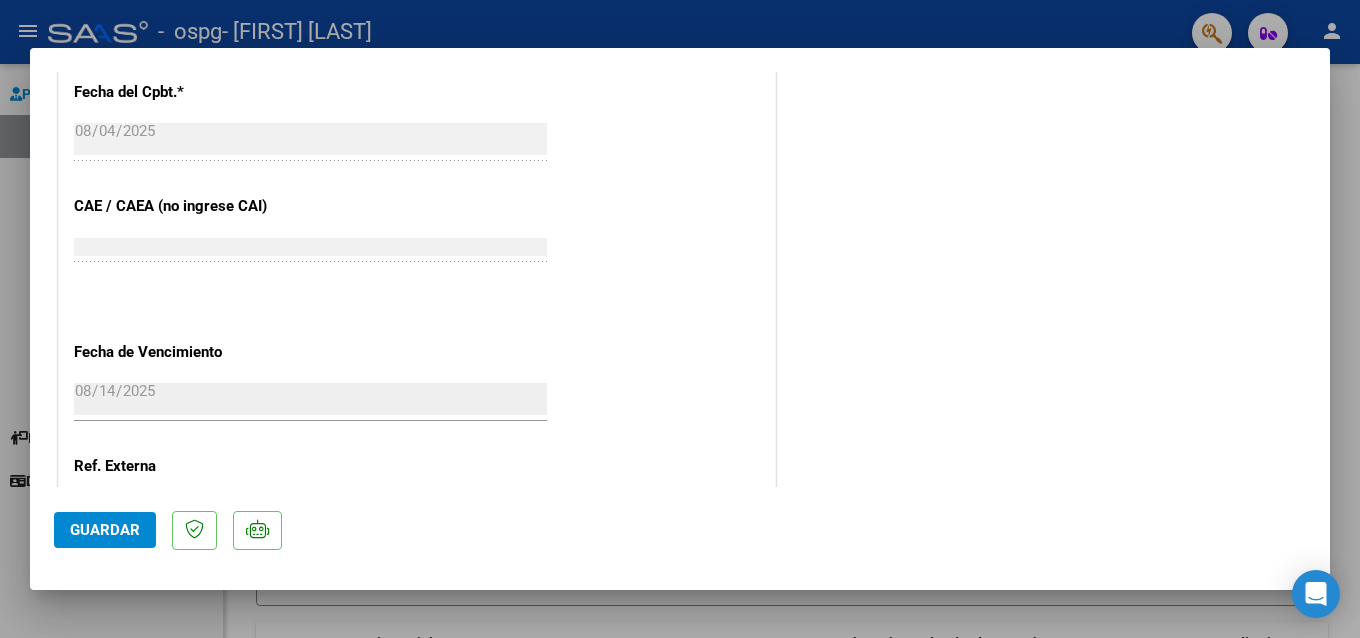 click on "Guardar" 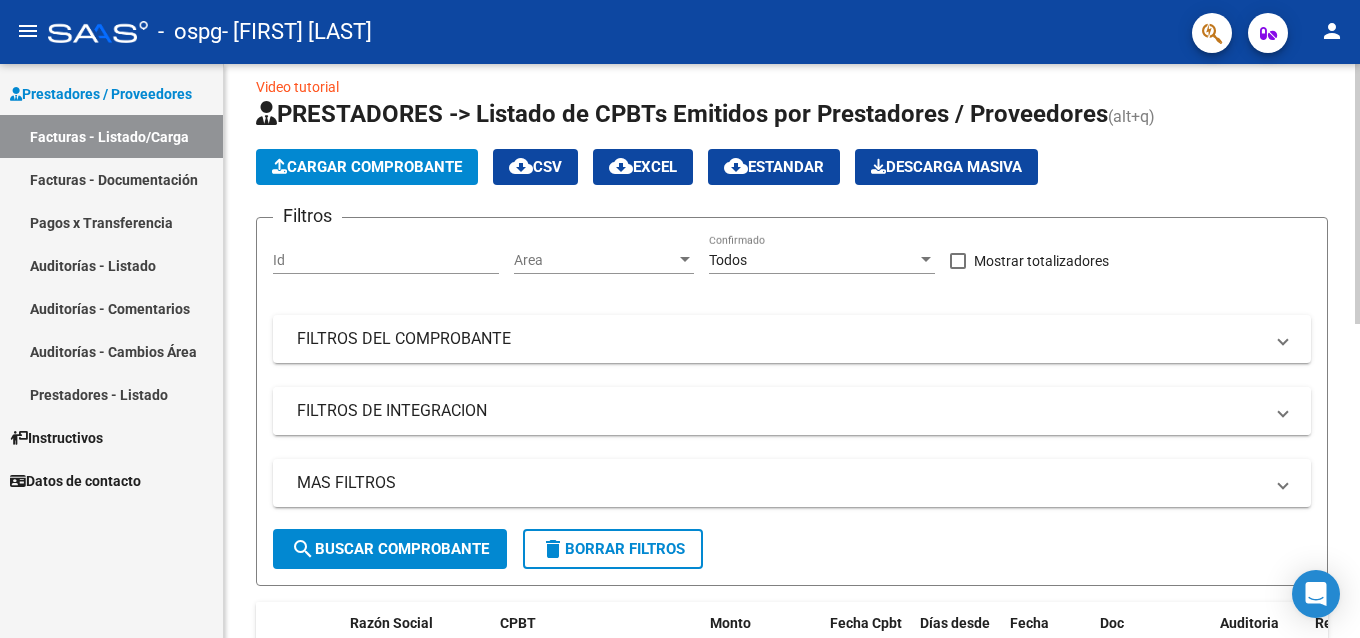 scroll, scrollTop: 0, scrollLeft: 0, axis: both 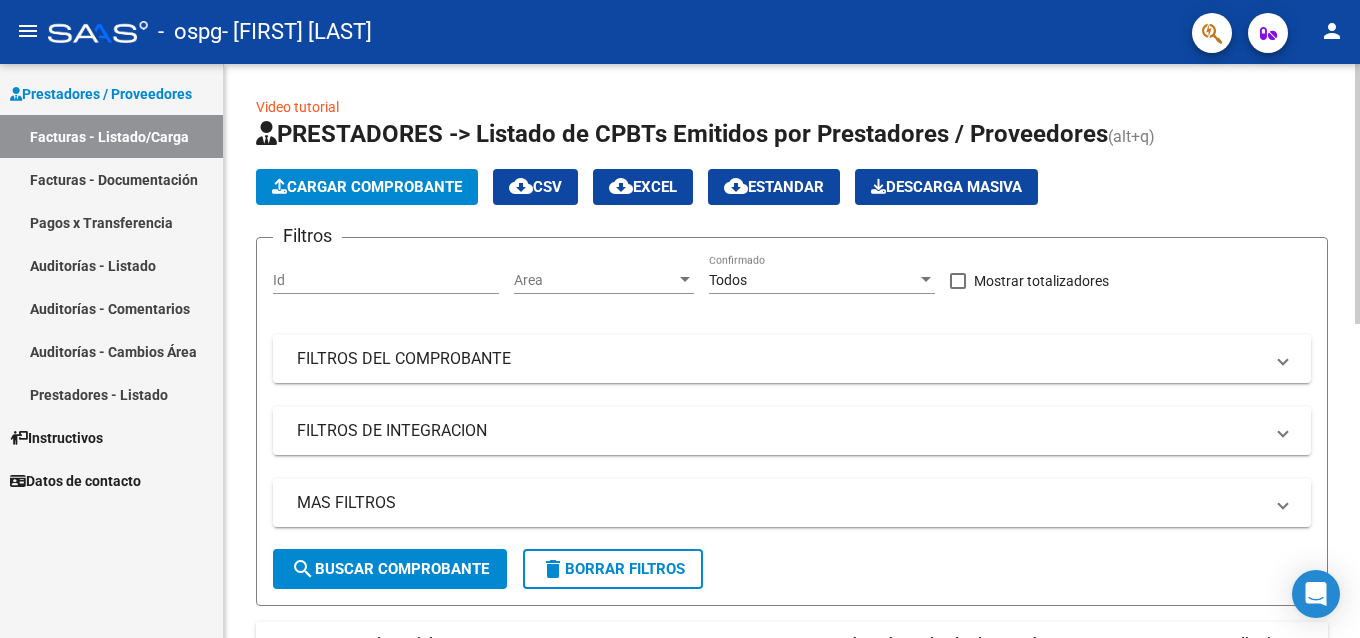 click on "Cargar Comprobante" 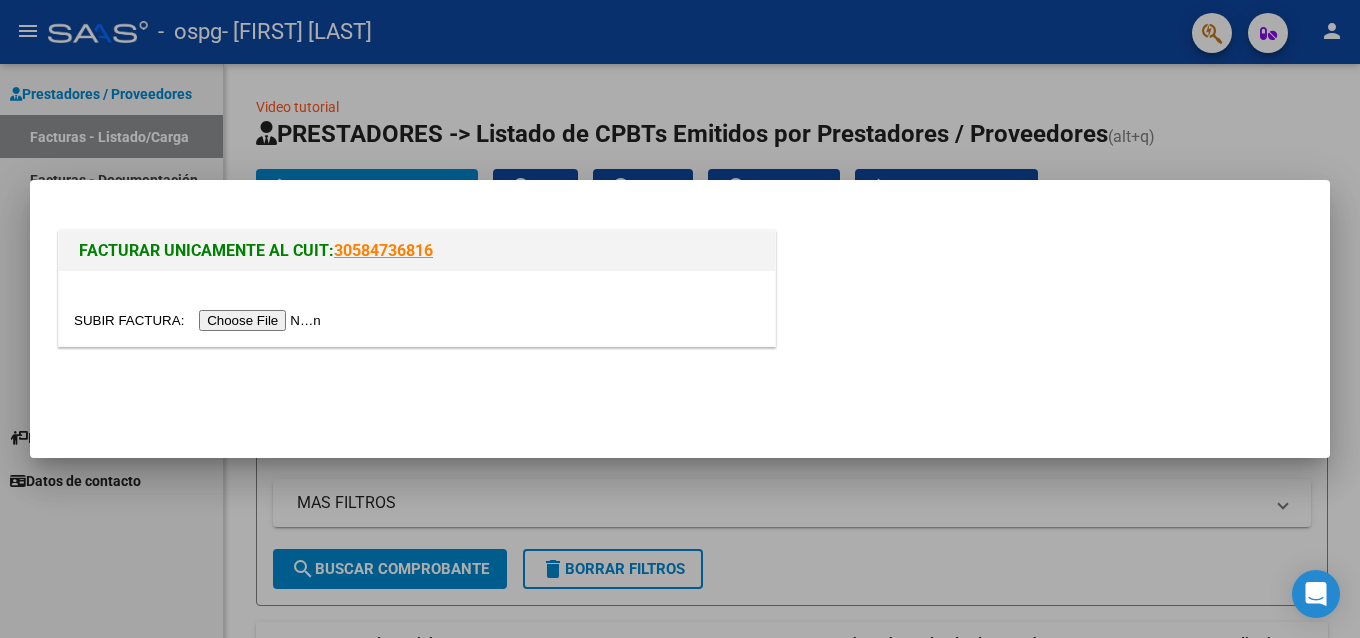 click at bounding box center (200, 320) 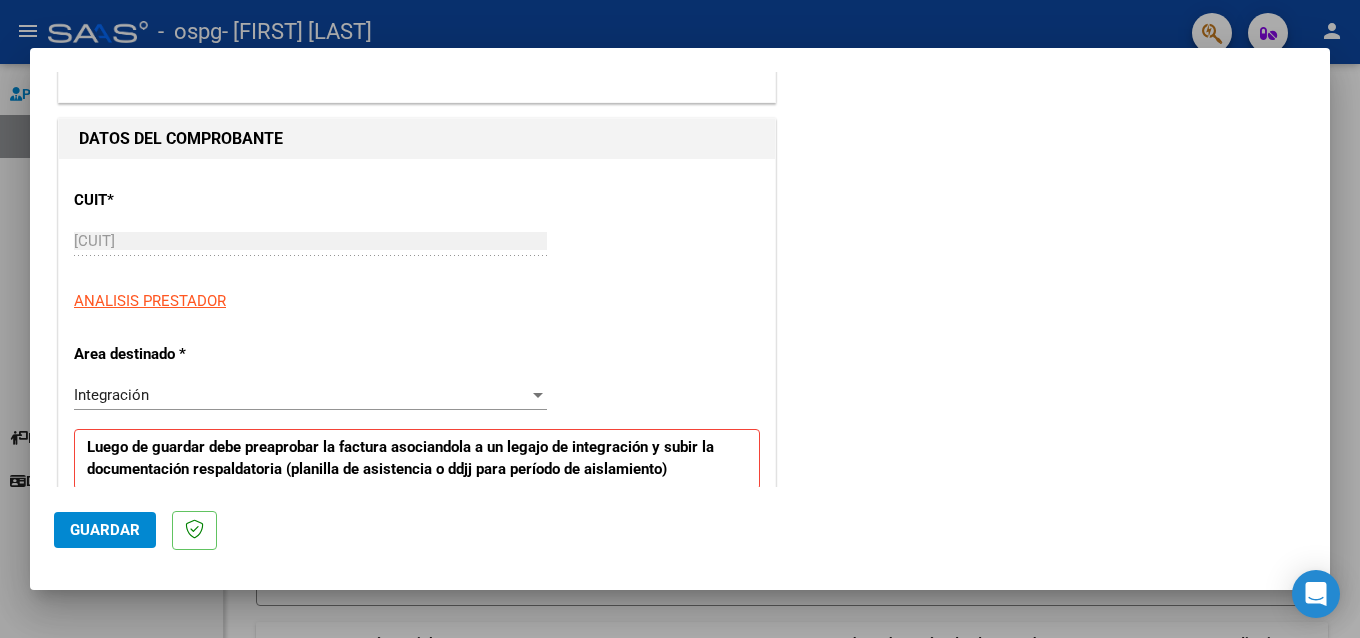 scroll, scrollTop: 400, scrollLeft: 0, axis: vertical 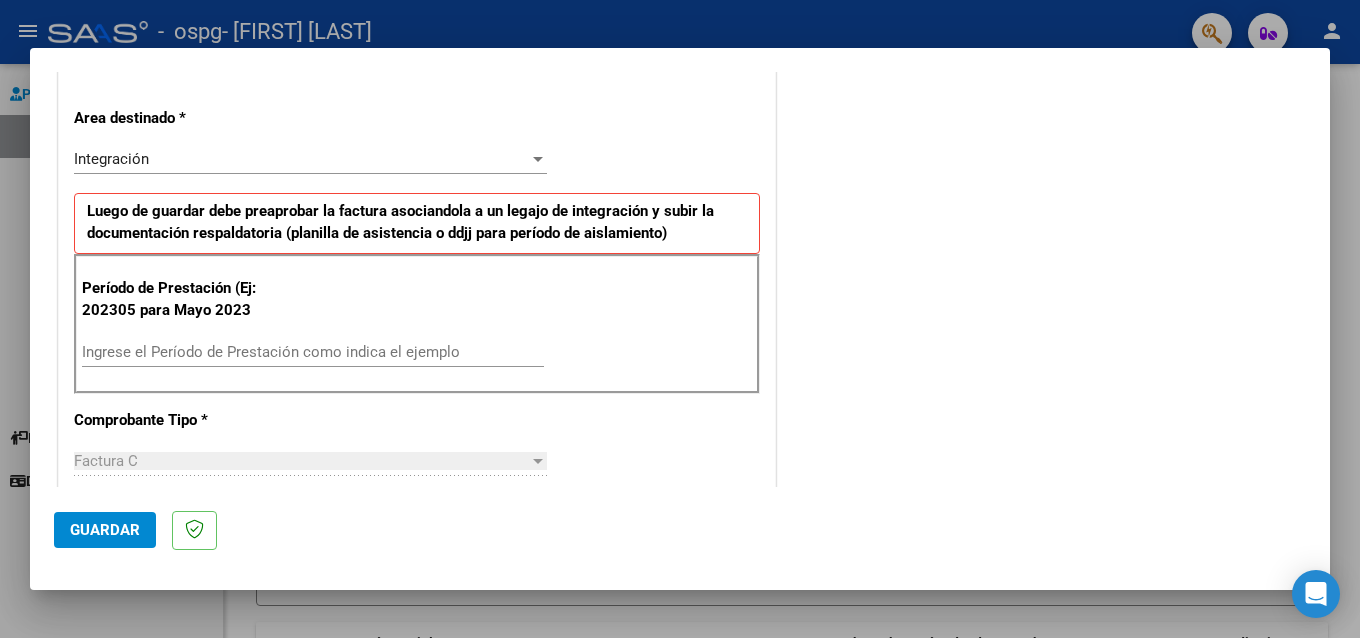 click on "Ingrese el Período de Prestación como indica el ejemplo" at bounding box center [313, 352] 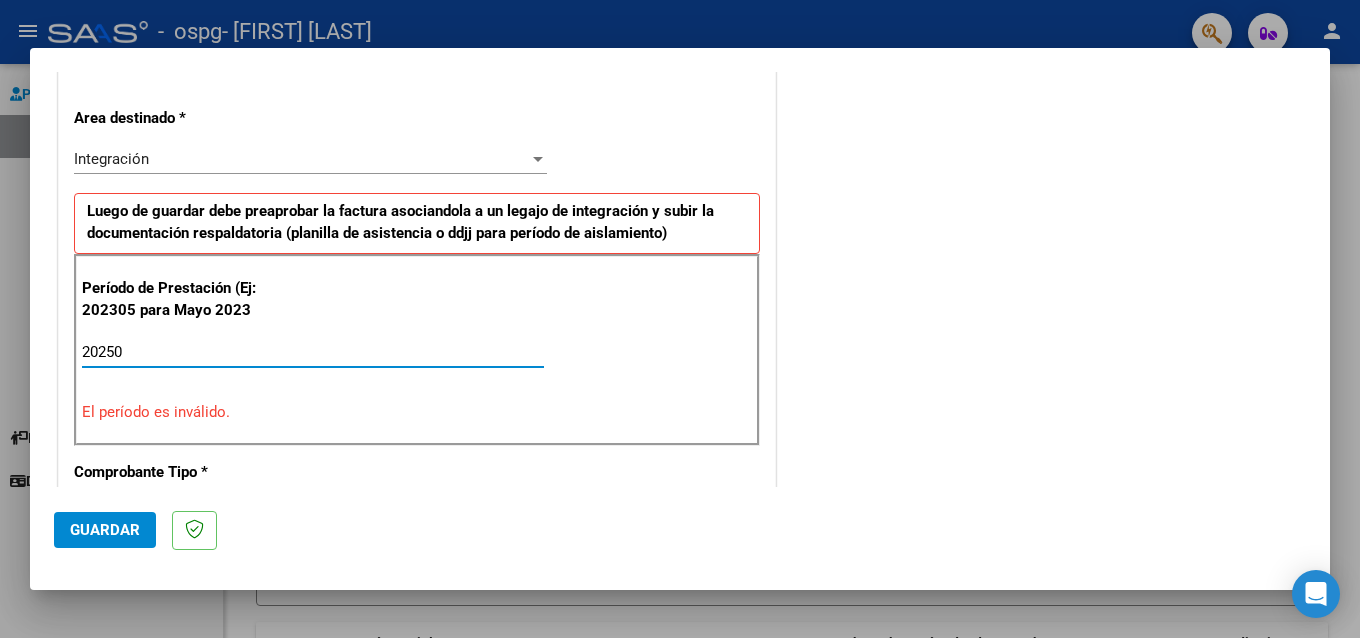 click on "20250" at bounding box center (313, 352) 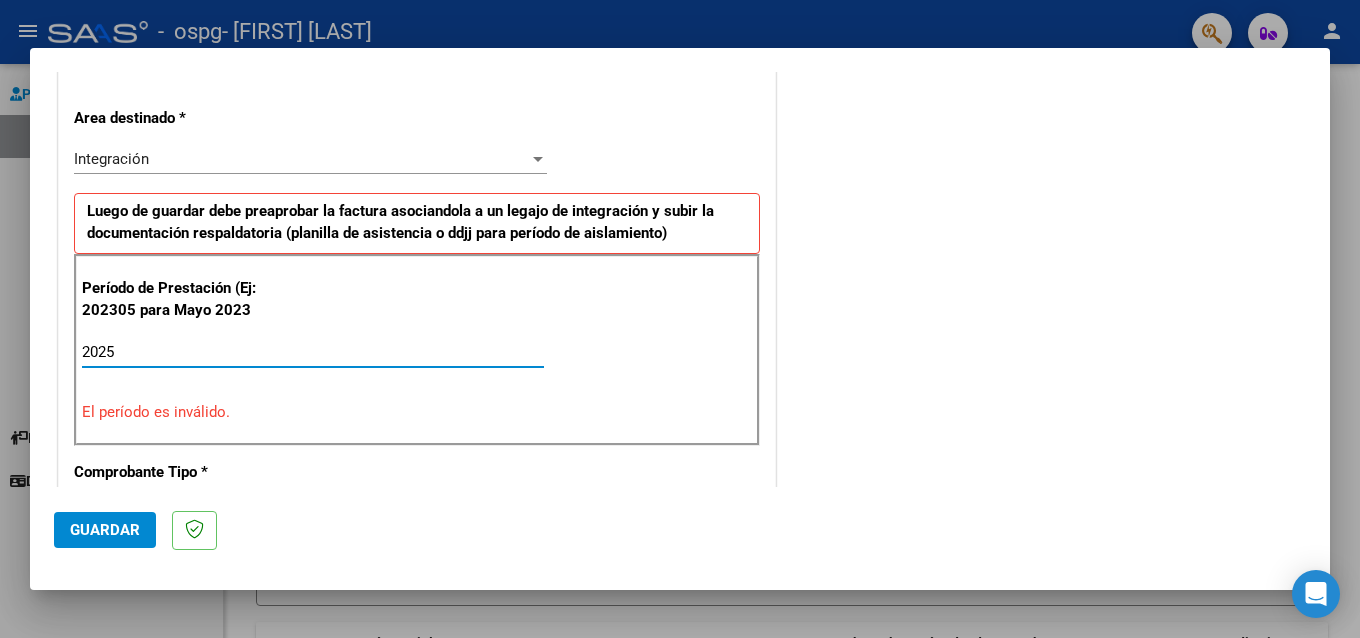 click on "2025" at bounding box center (313, 352) 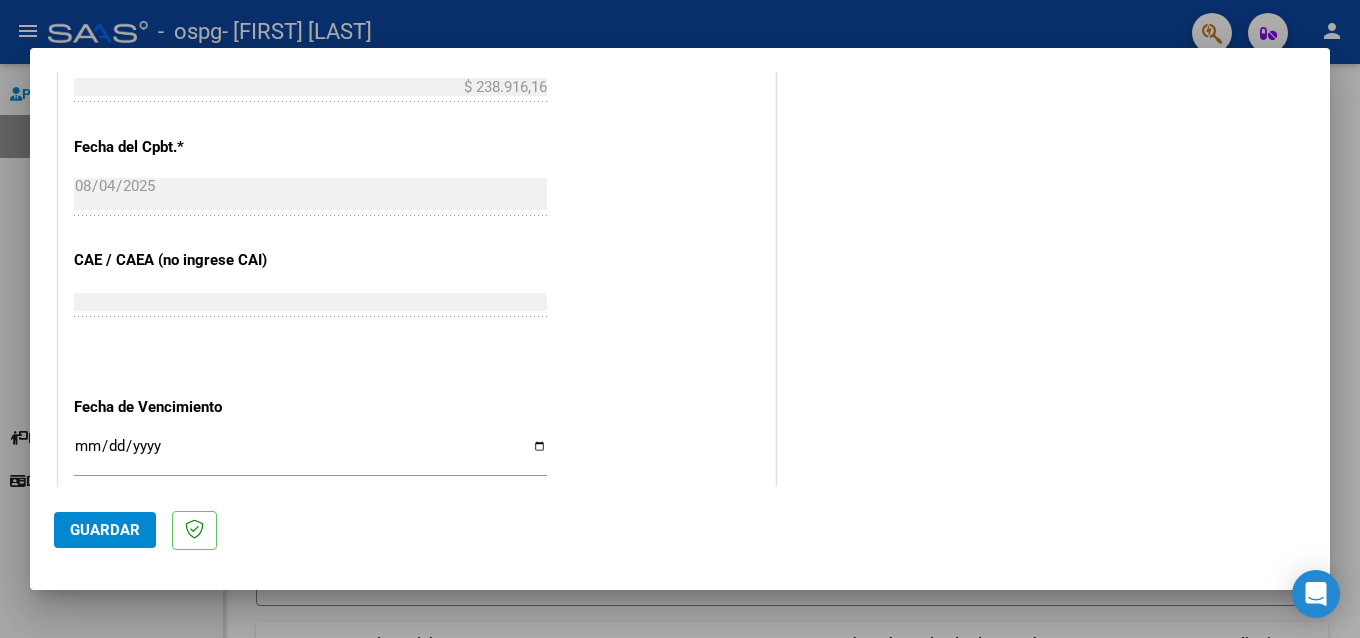 scroll, scrollTop: 1100, scrollLeft: 0, axis: vertical 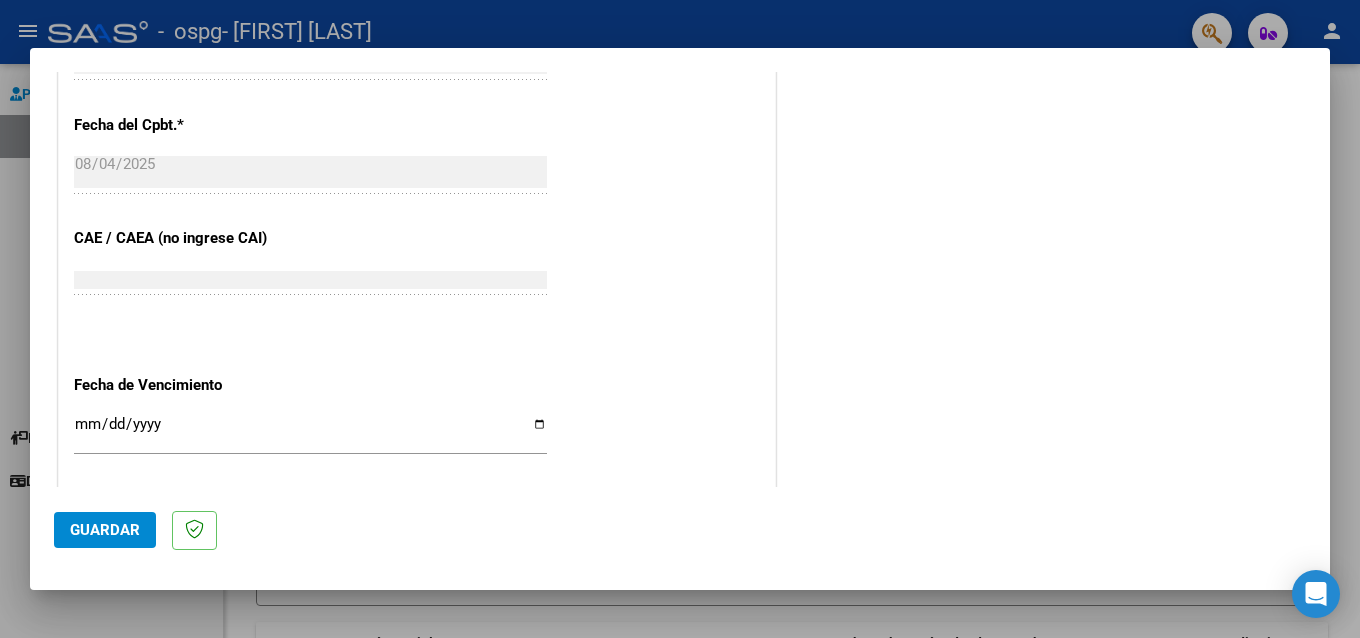 type on "202507" 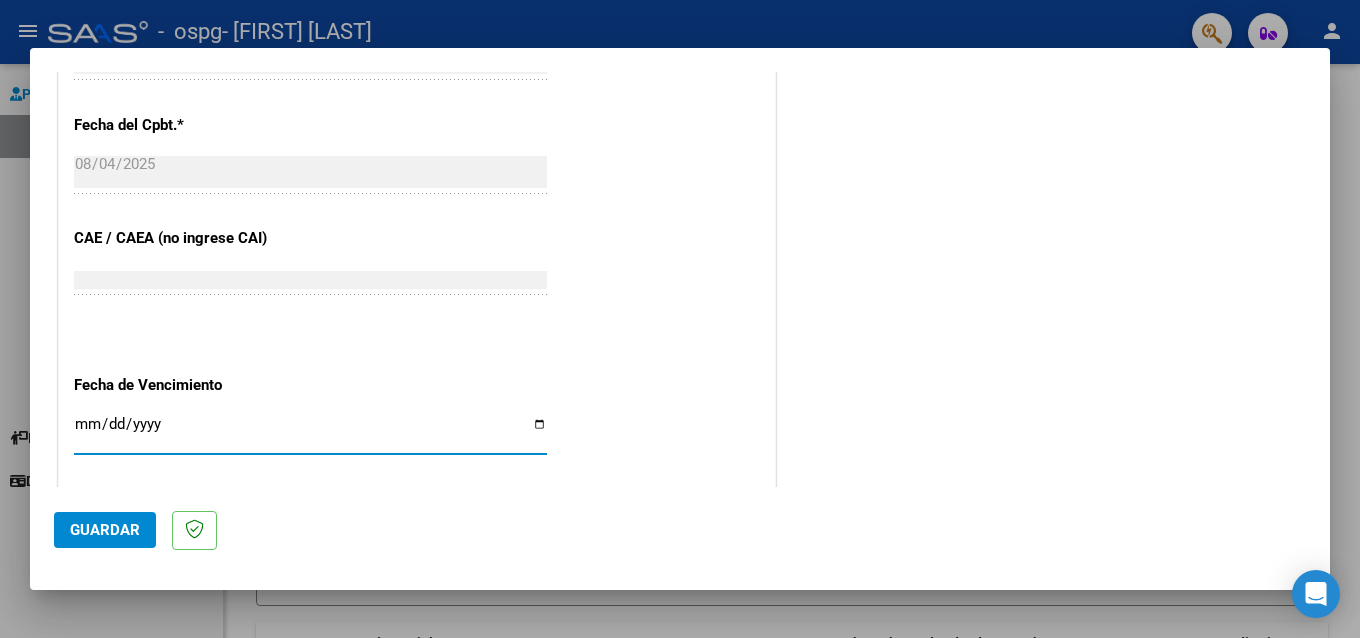 type on "2025-08-14" 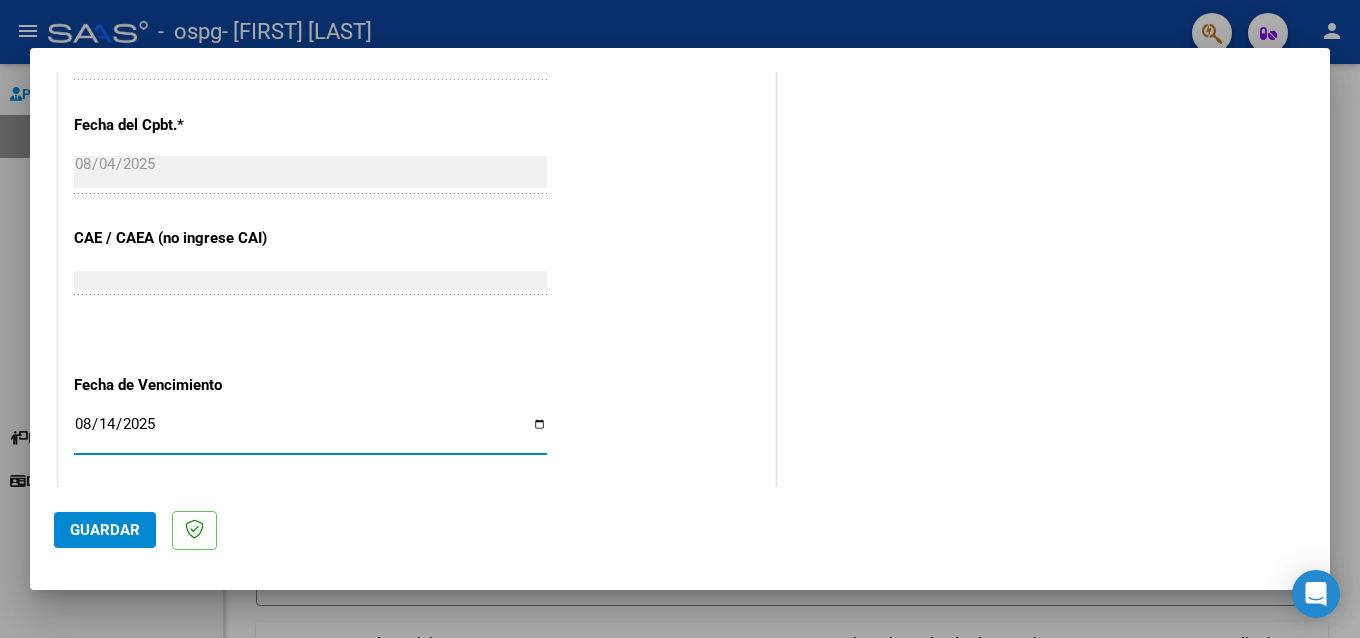 scroll, scrollTop: 1283, scrollLeft: 0, axis: vertical 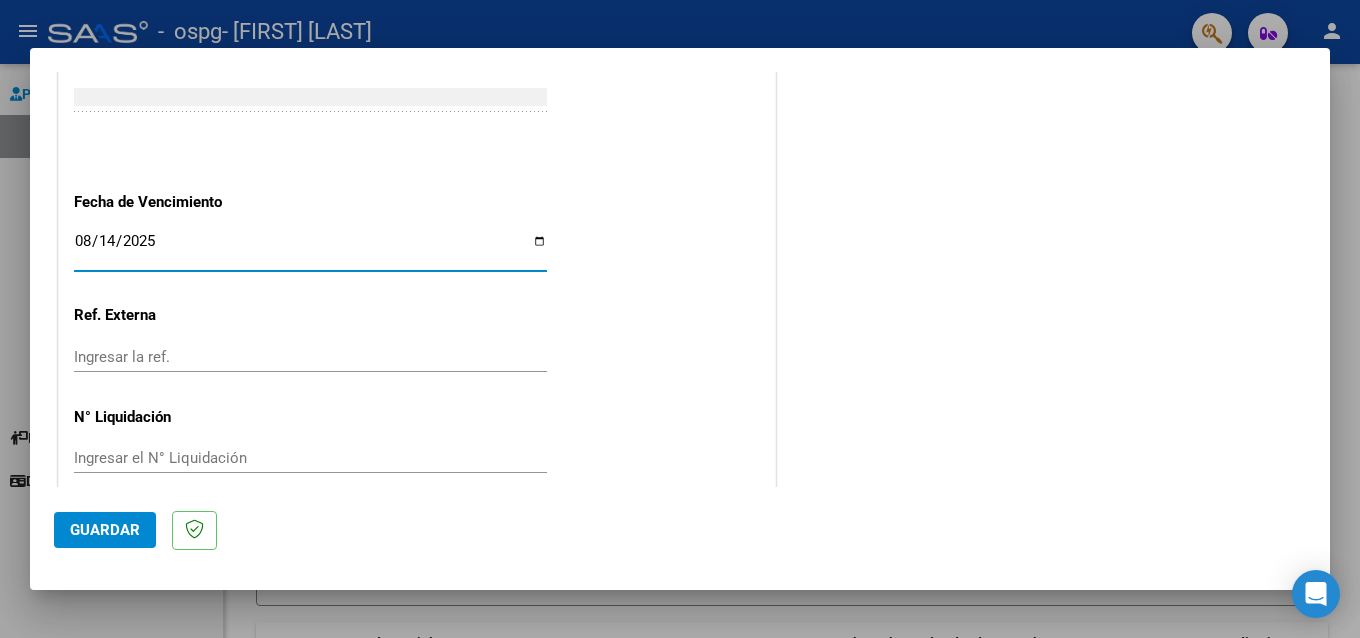click on "Guardar" 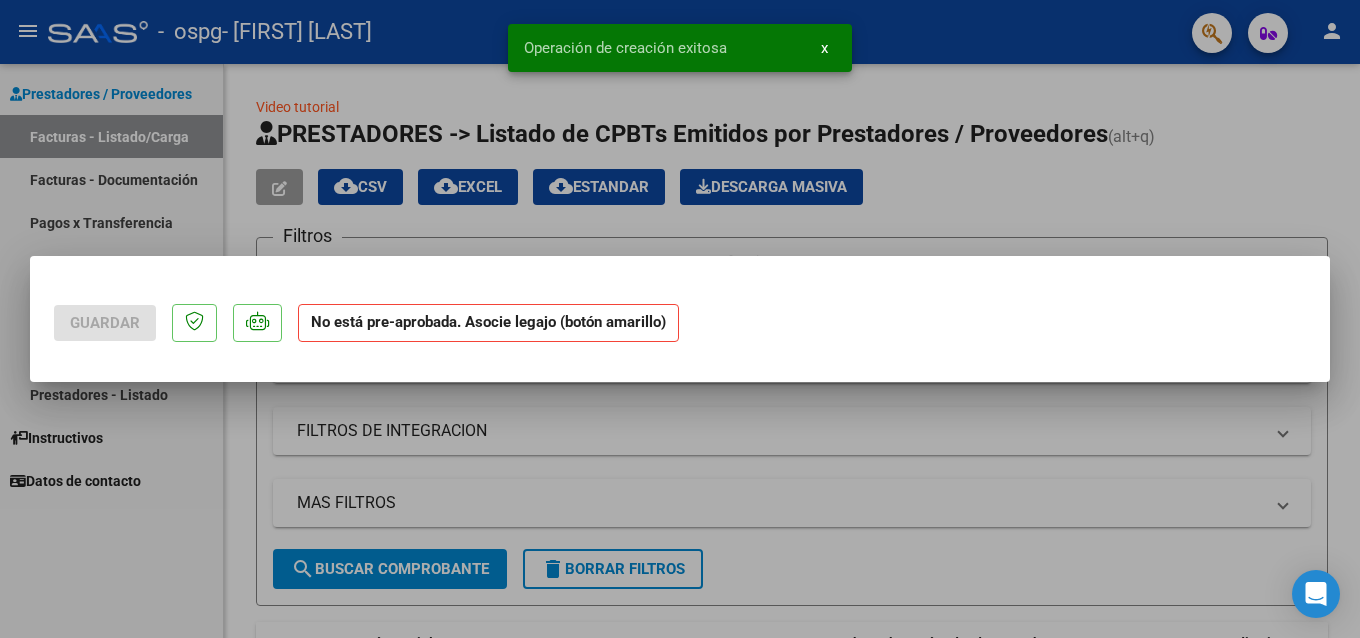 scroll, scrollTop: 0, scrollLeft: 0, axis: both 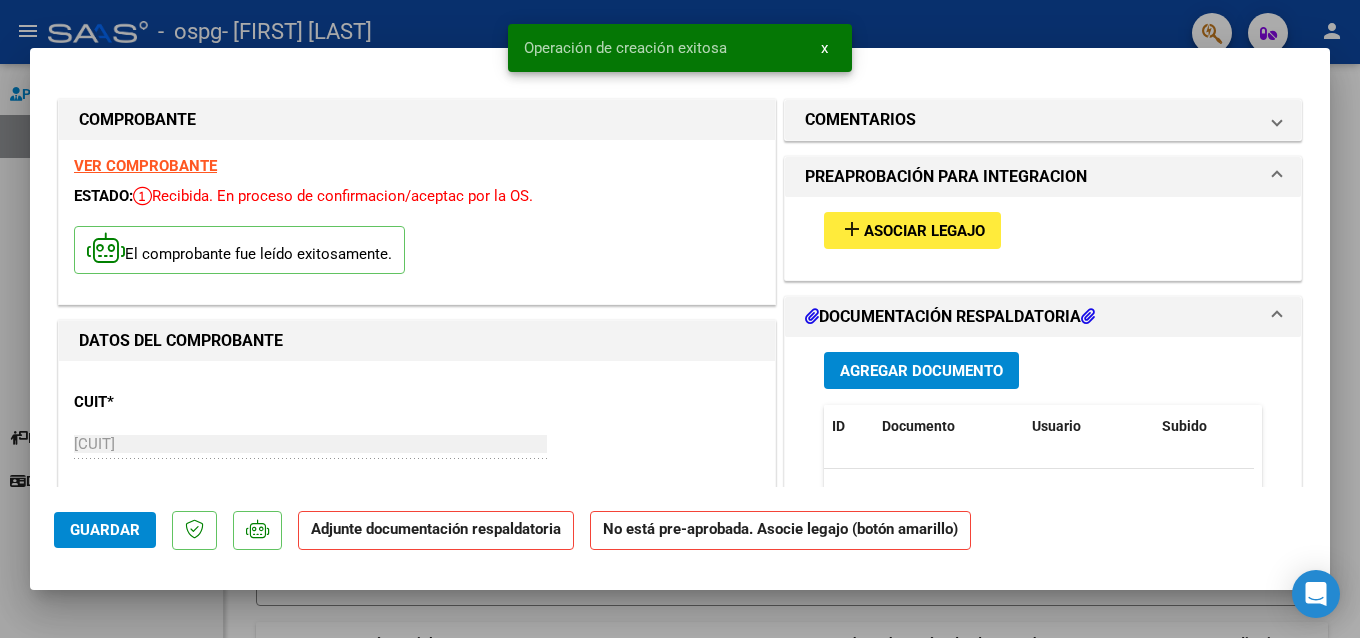 click on "Asociar Legajo" at bounding box center (924, 231) 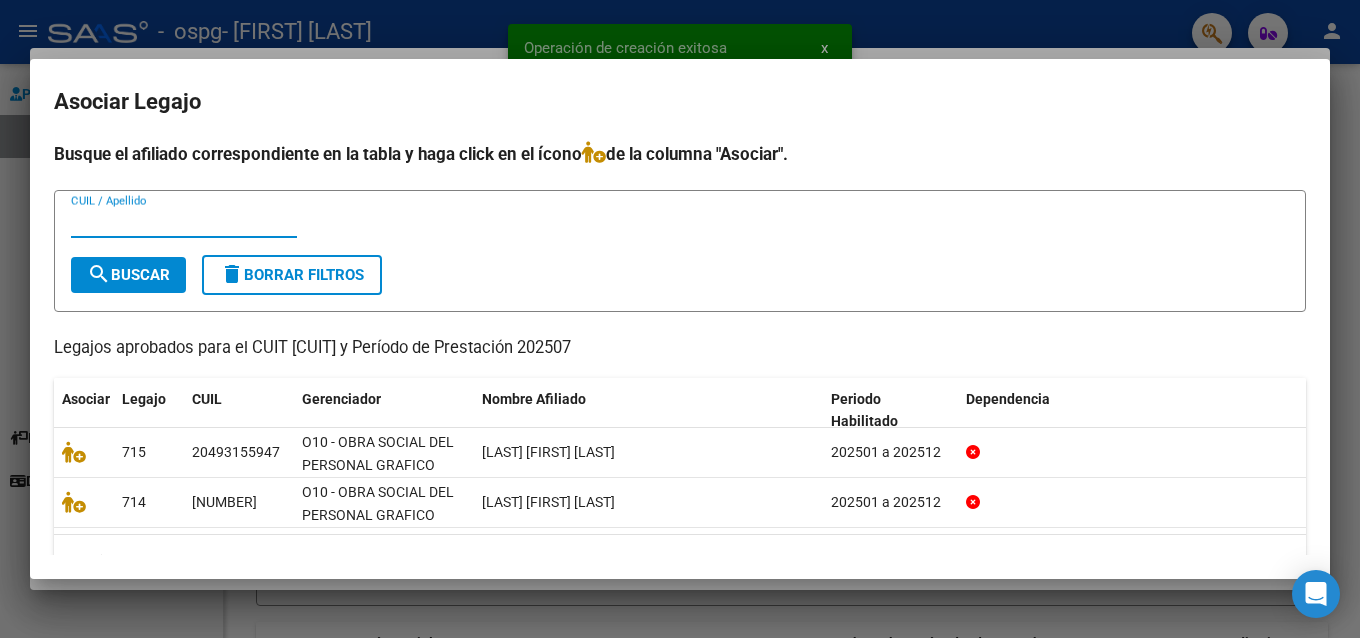 scroll, scrollTop: 45, scrollLeft: 0, axis: vertical 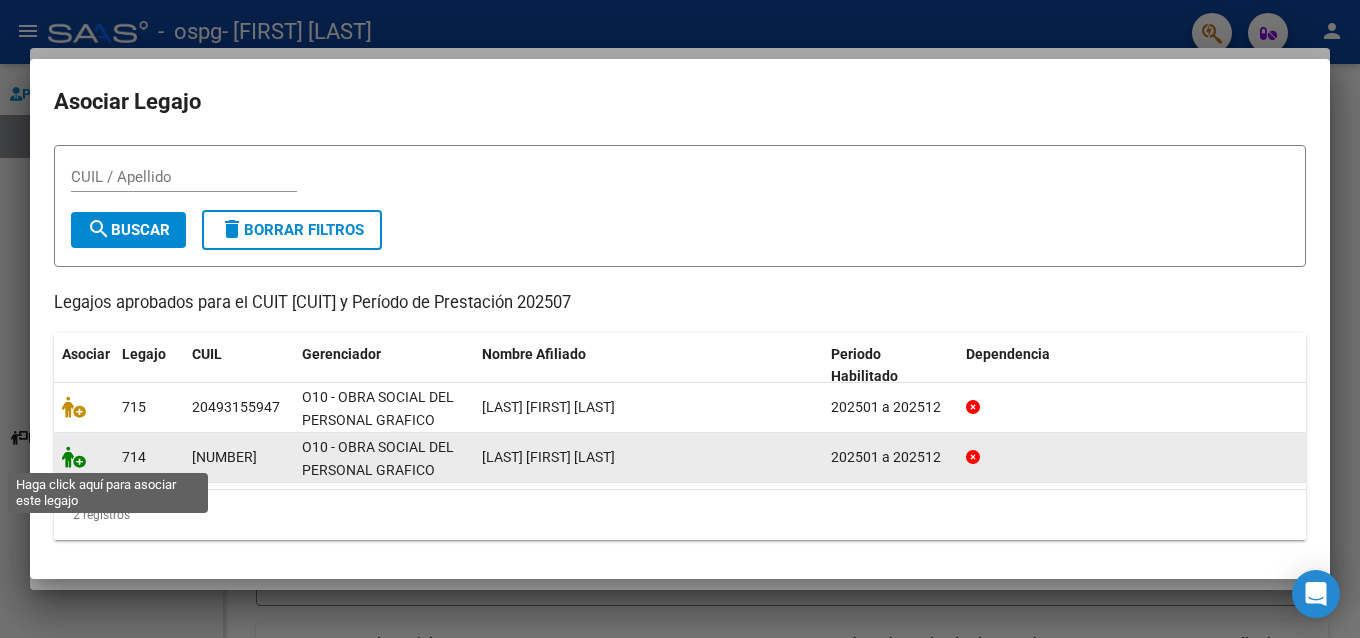 click 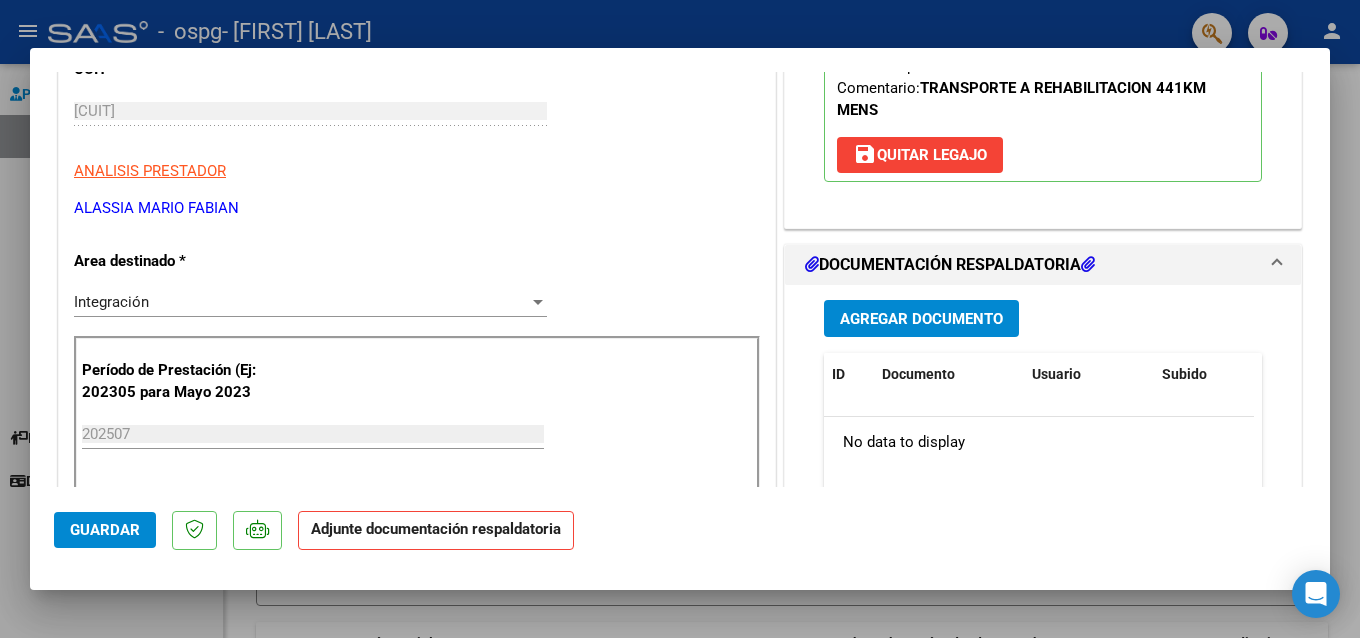 scroll, scrollTop: 400, scrollLeft: 0, axis: vertical 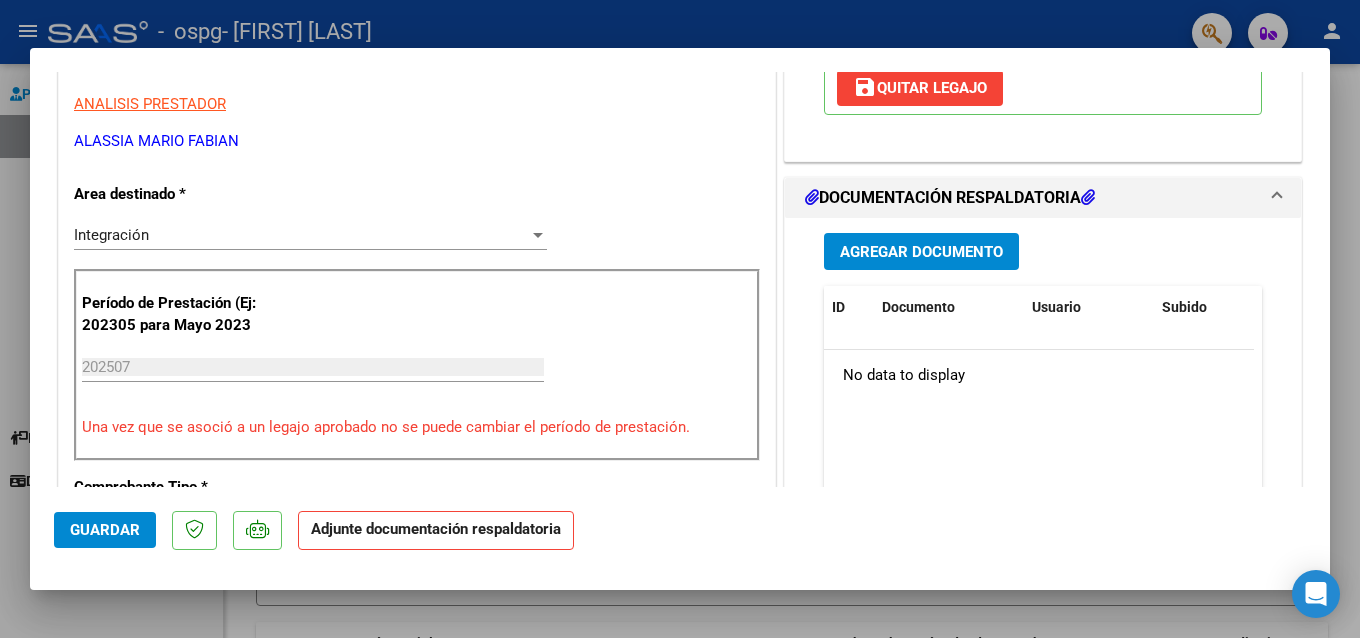 click on "Agregar Documento" at bounding box center [921, 252] 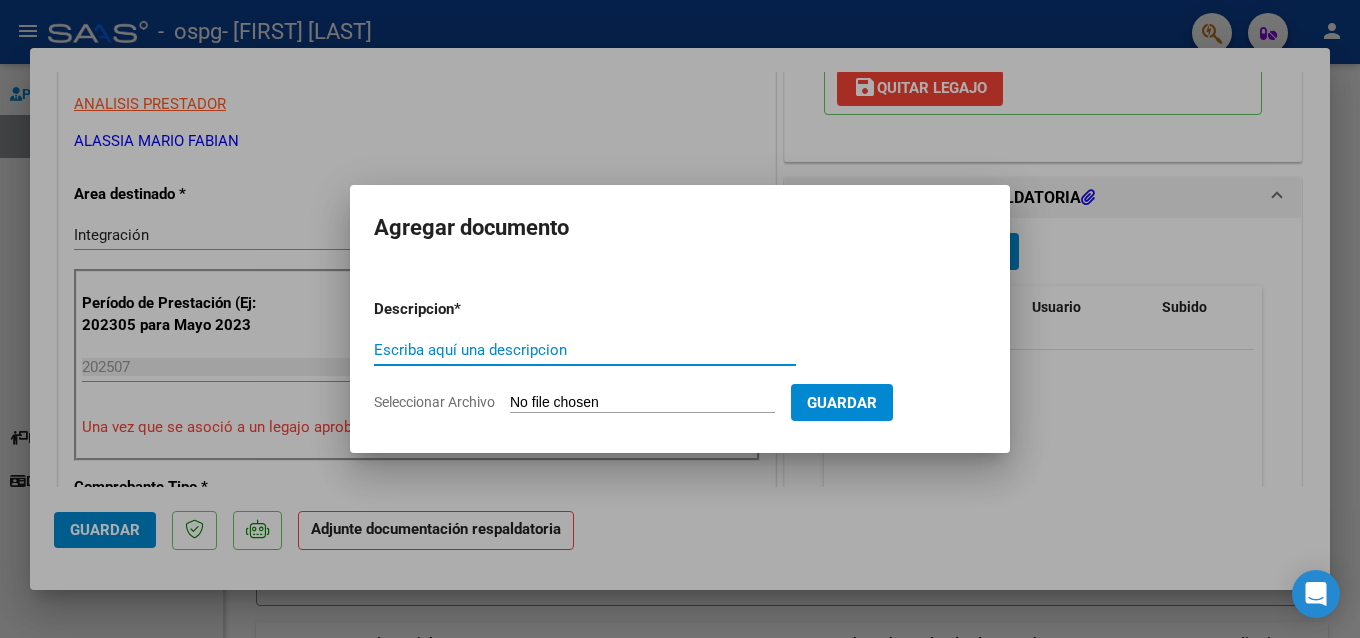click on "Escriba aquí una descripcion" at bounding box center [585, 350] 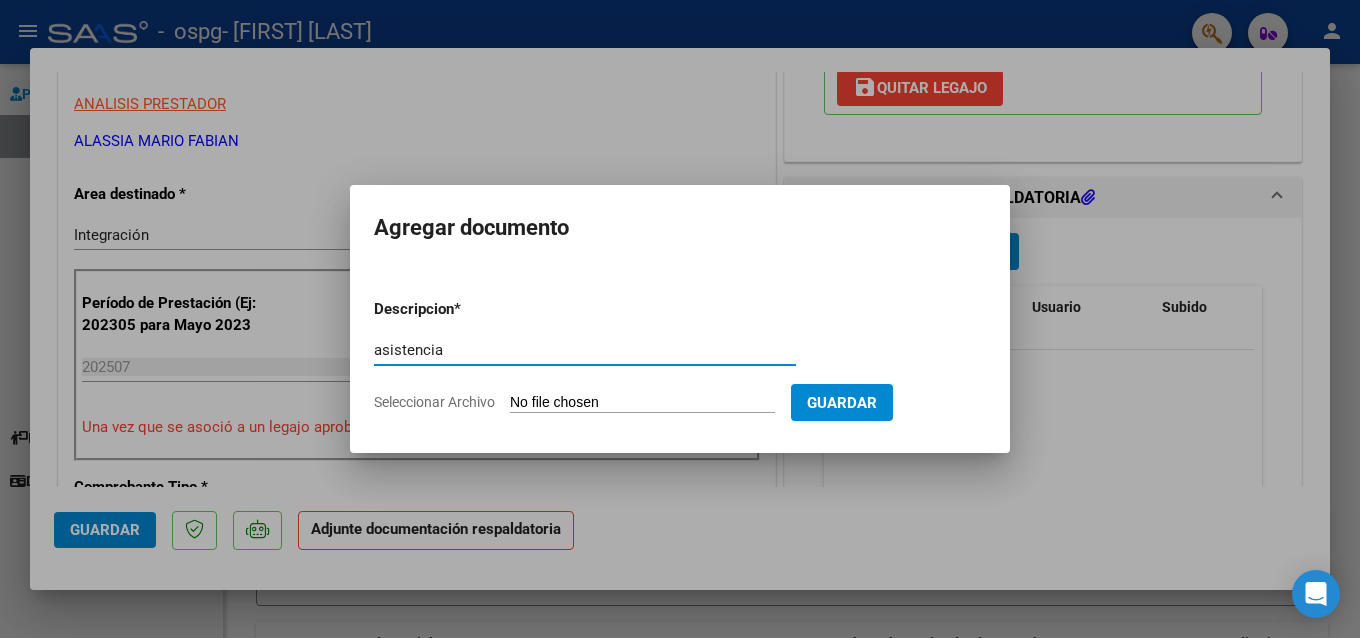 type on "asistencia" 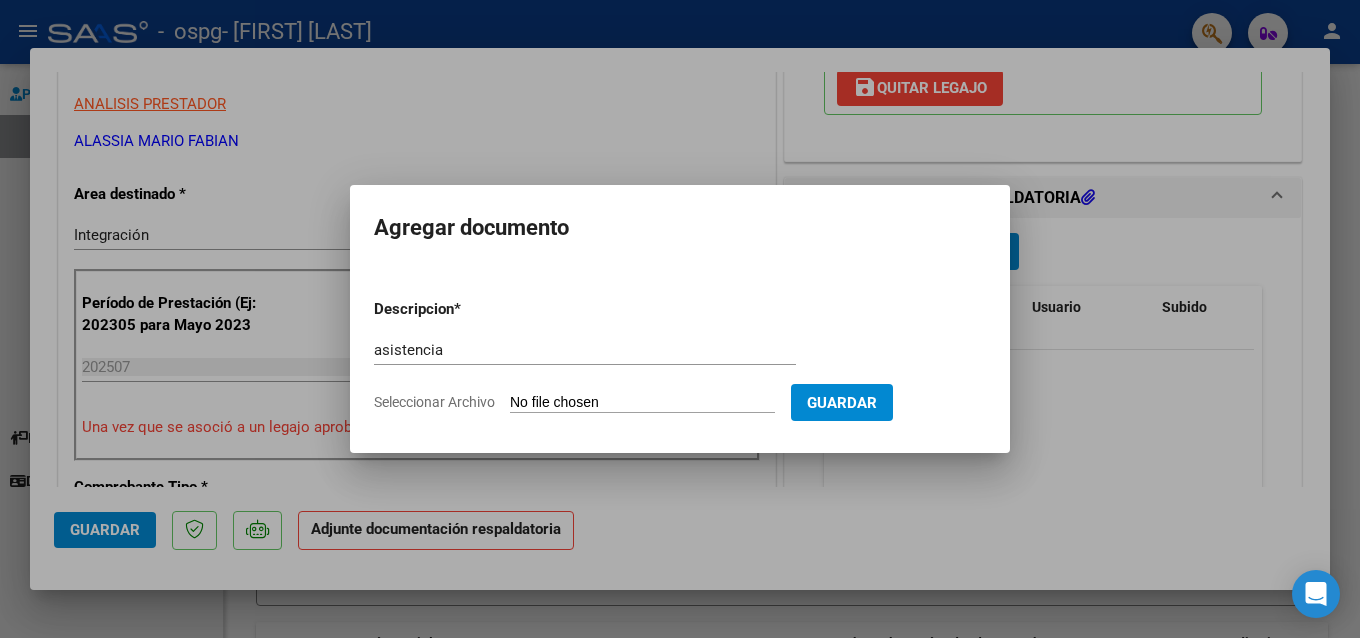 click on "Seleccionar Archivo" at bounding box center [642, 403] 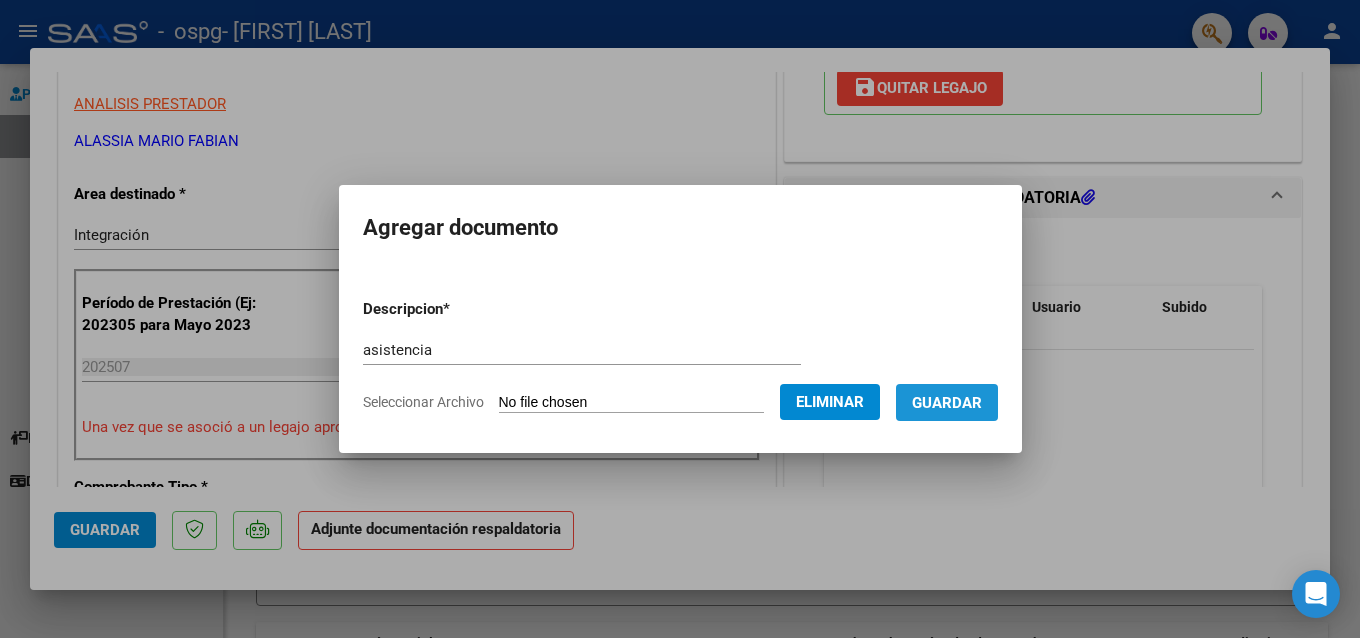 click on "Guardar" at bounding box center (947, 402) 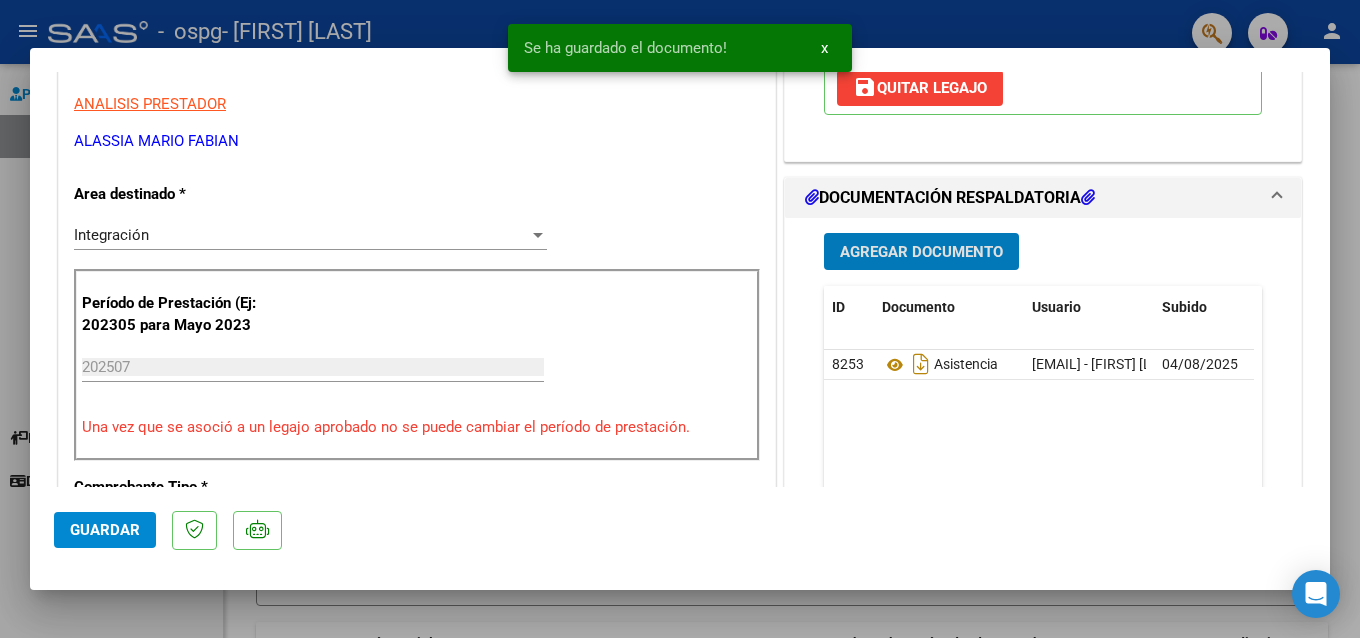 click on "Agregar Documento" at bounding box center (921, 252) 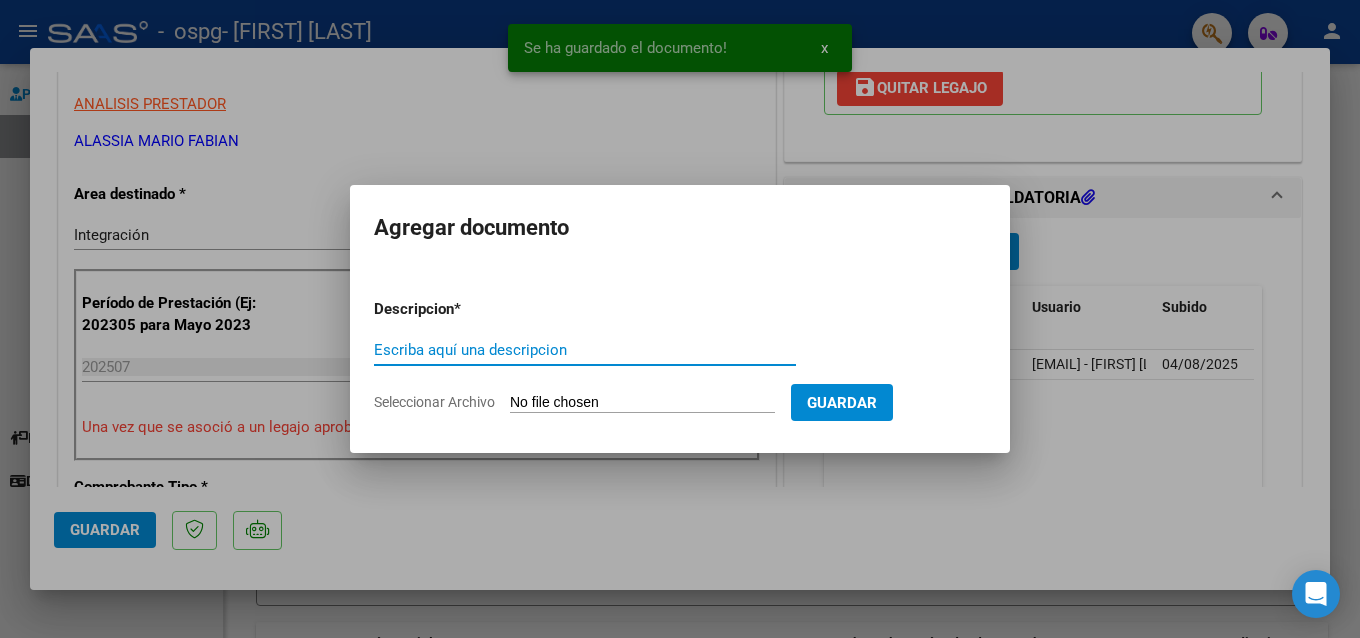 click on "Escriba aquí una descripcion" at bounding box center [585, 350] 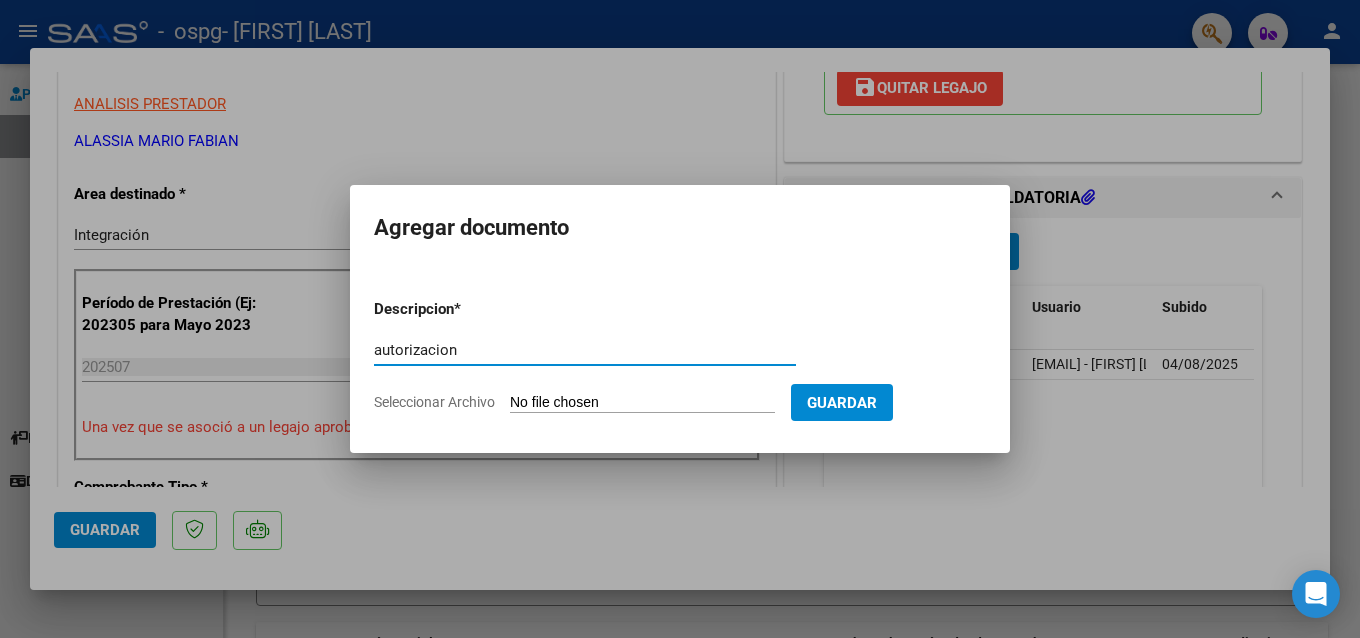 type on "autorizacion" 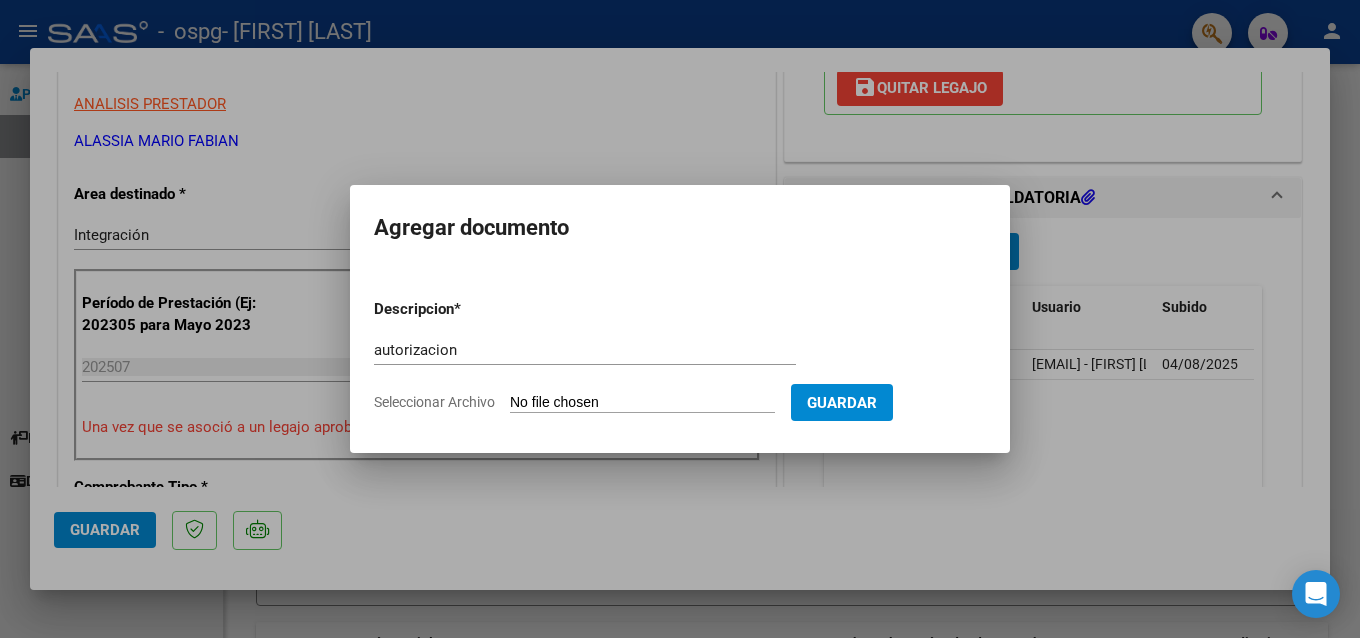type on "C:\fakepath\Autorización [FIRST] [LAST].pdf" 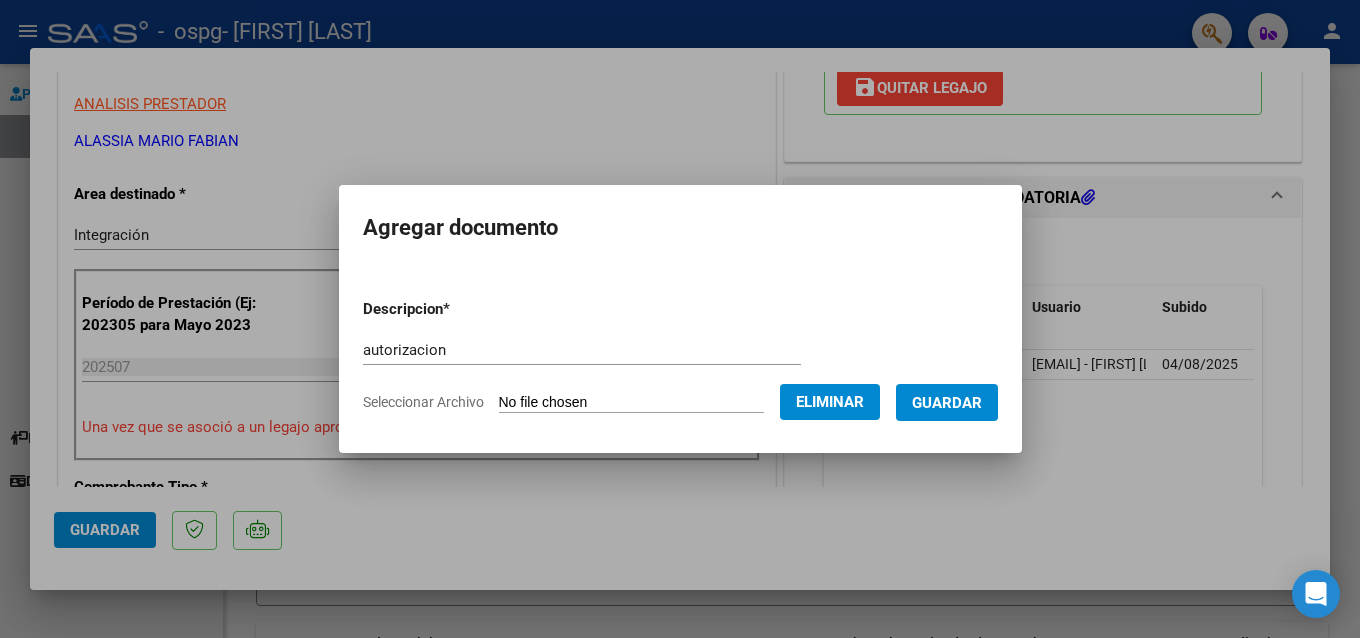 click on "Guardar" at bounding box center [947, 402] 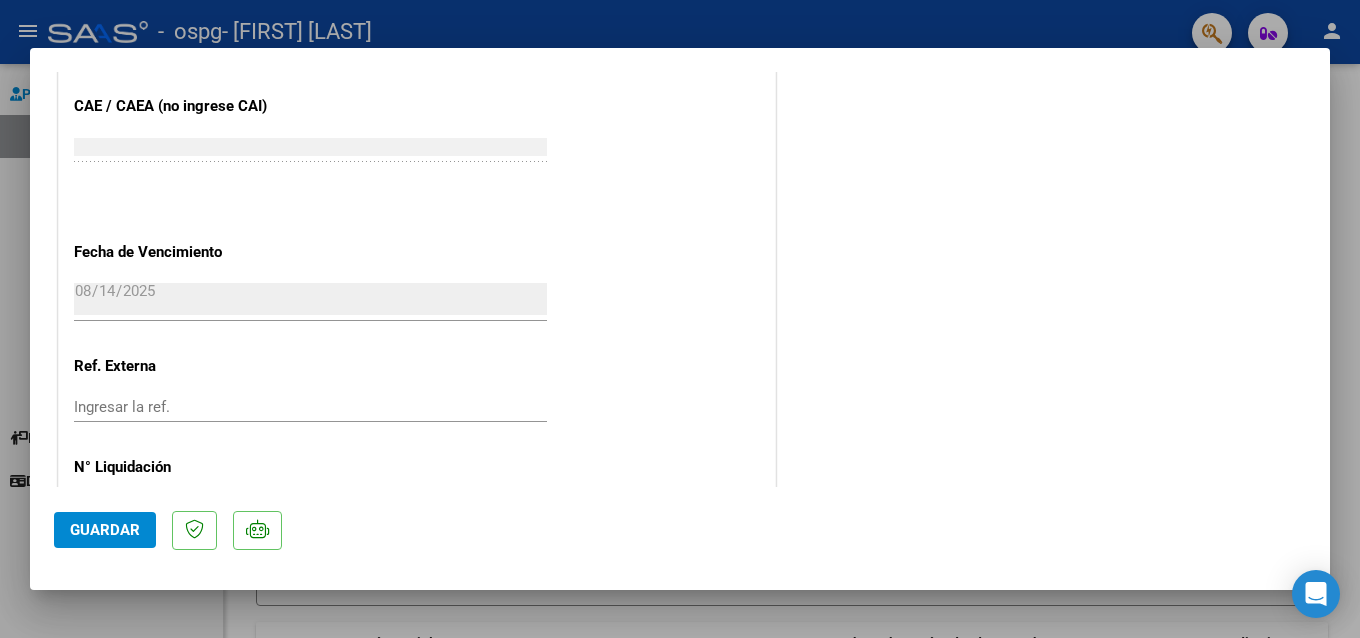 scroll, scrollTop: 1350, scrollLeft: 0, axis: vertical 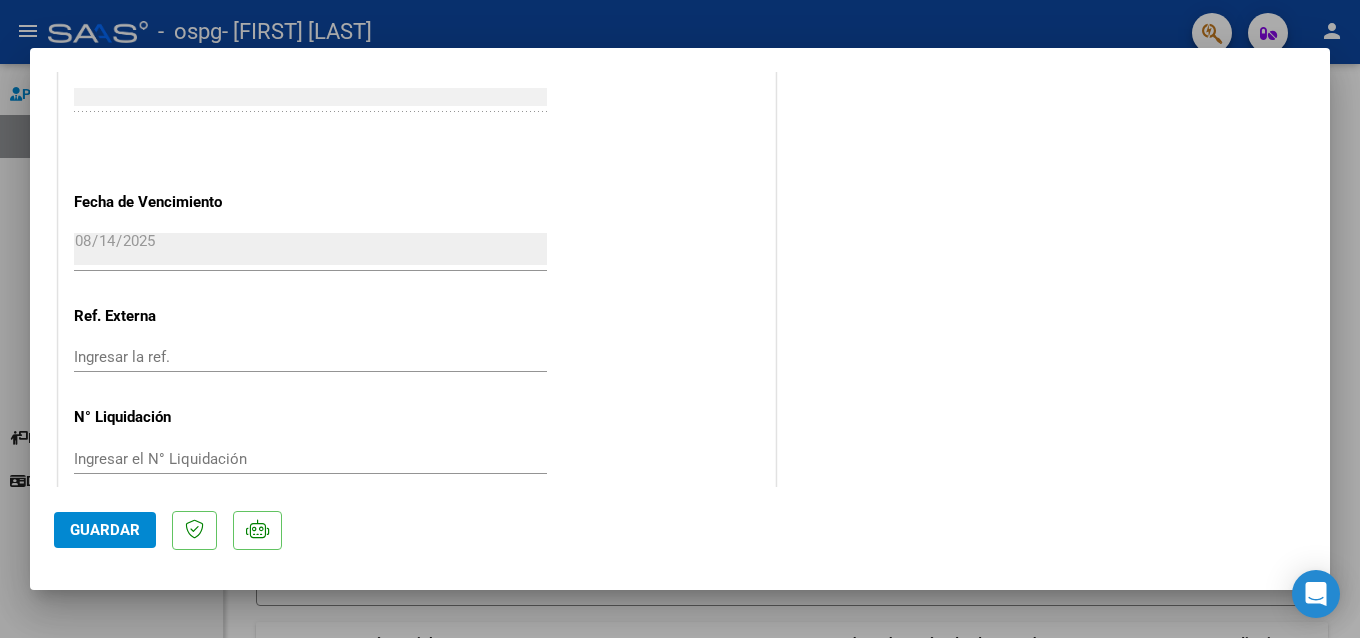 click on "Guardar" 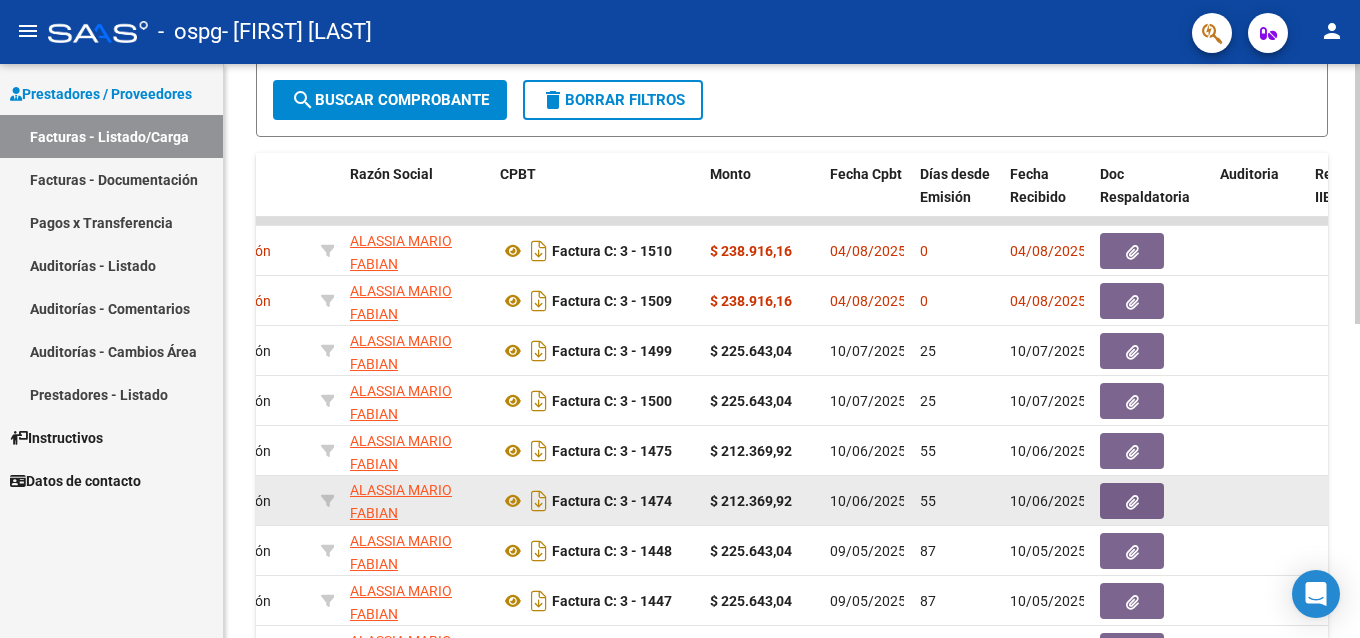 scroll, scrollTop: 695, scrollLeft: 0, axis: vertical 